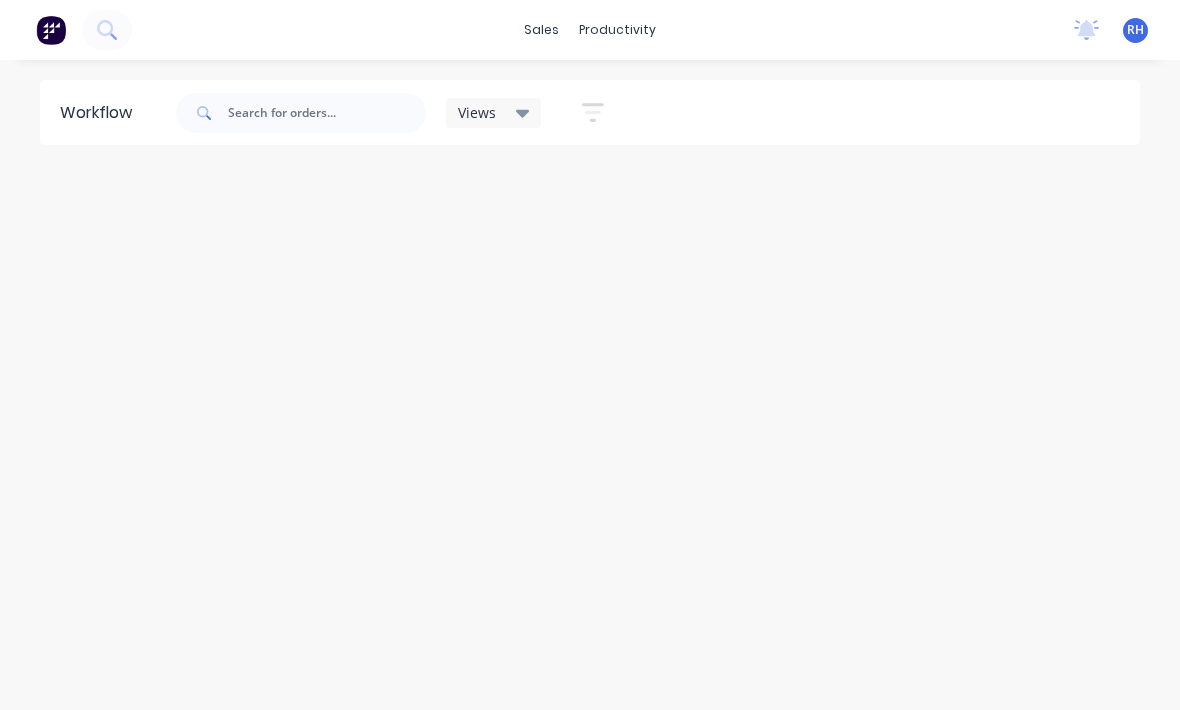 scroll, scrollTop: 0, scrollLeft: 0, axis: both 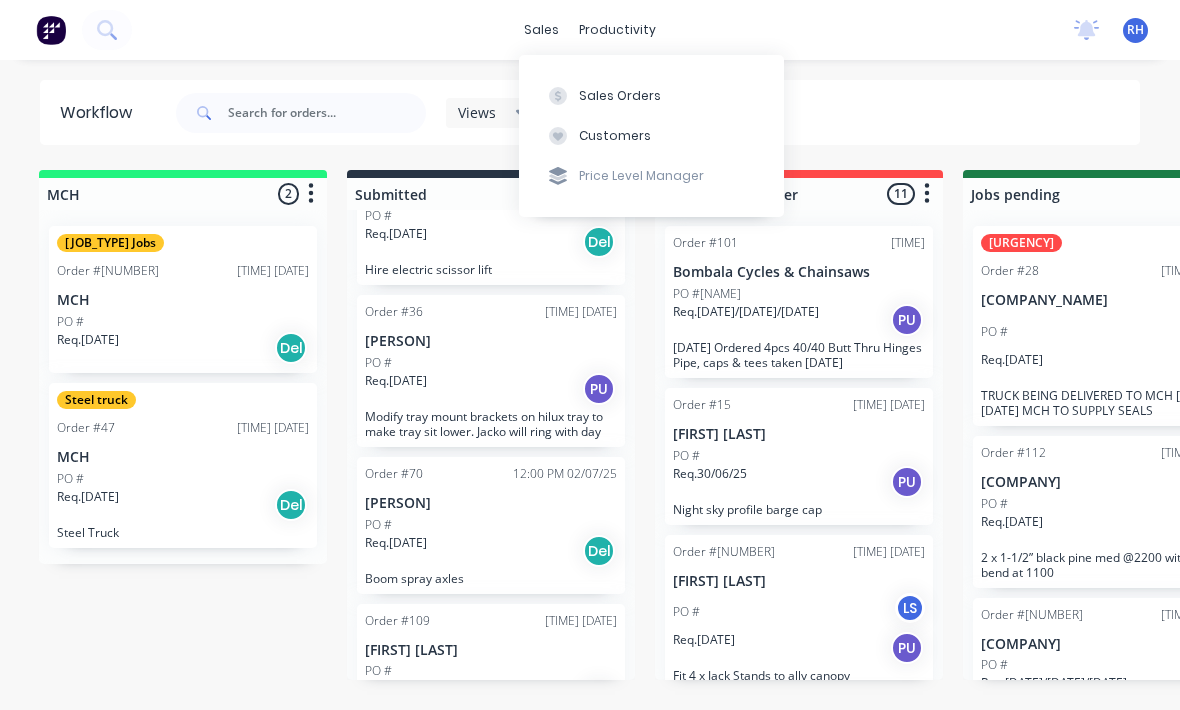 click on "Sales Orders" at bounding box center [651, 95] 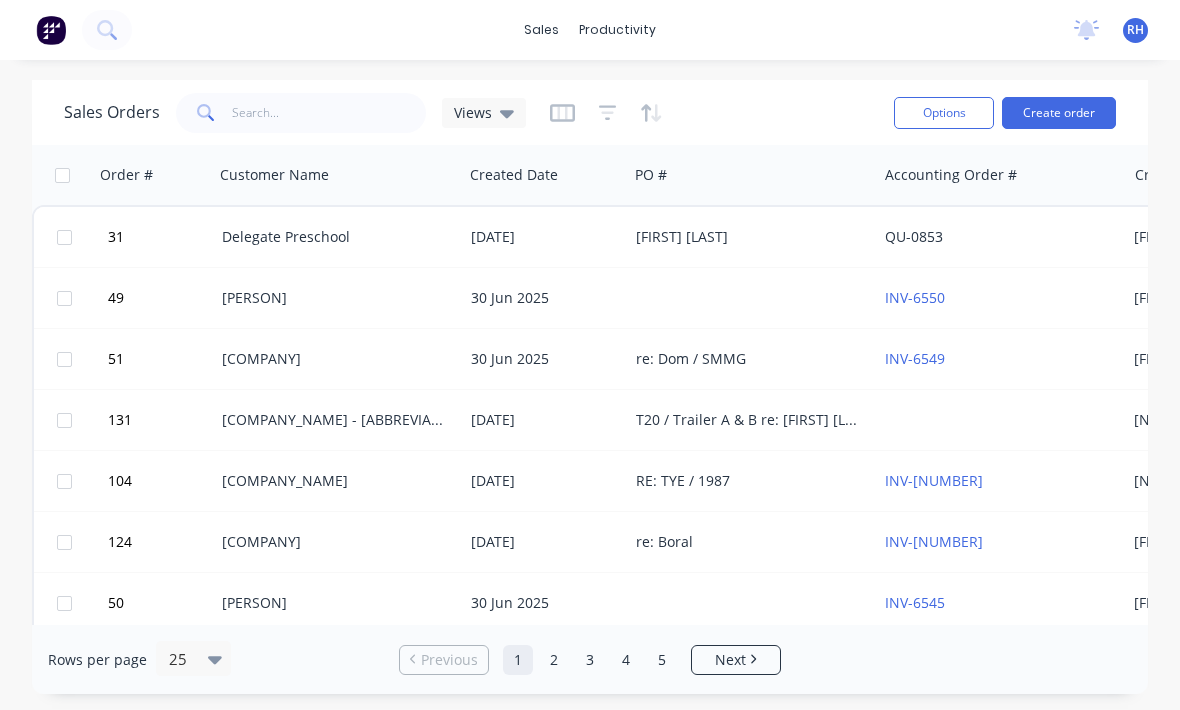click on "Create order" at bounding box center [1059, 113] 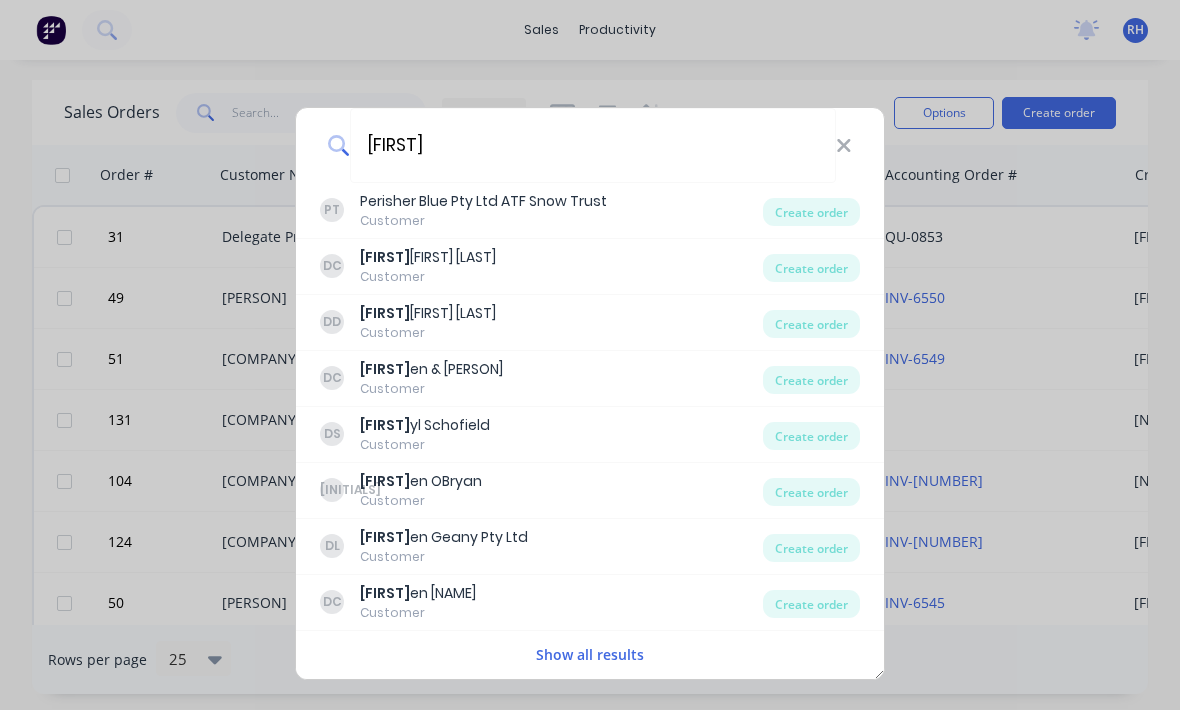 type on "[LAST]" 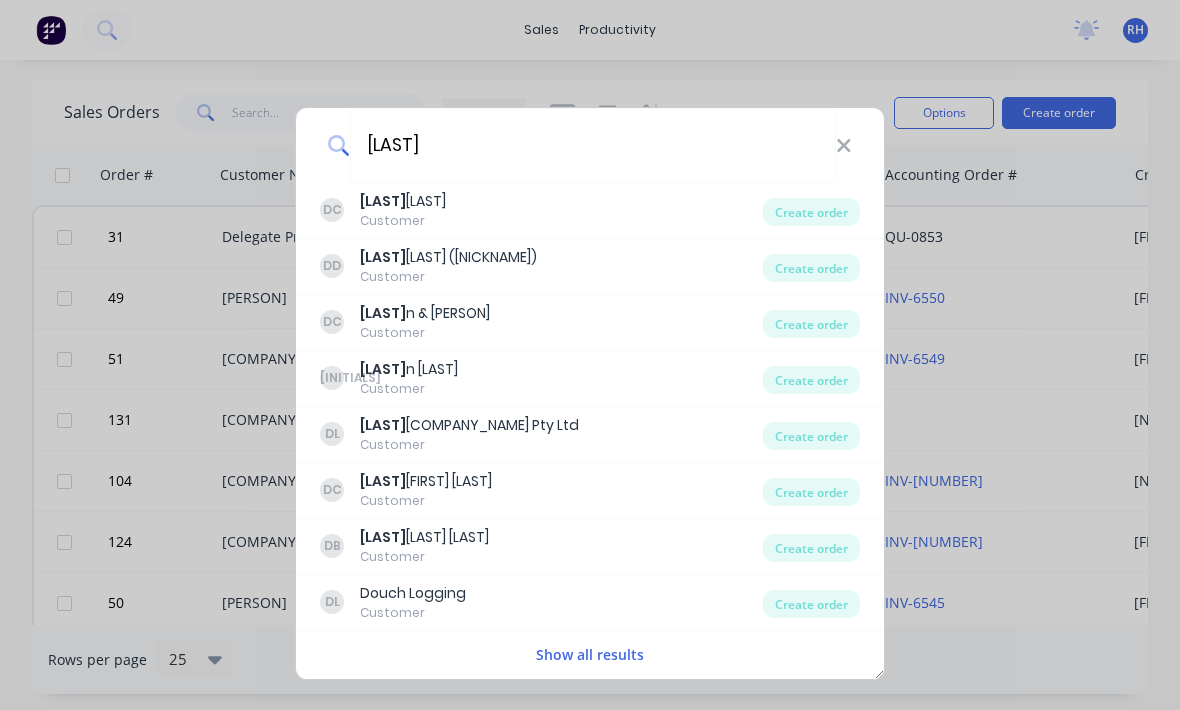 click on "[LAST]" at bounding box center [383, 201] 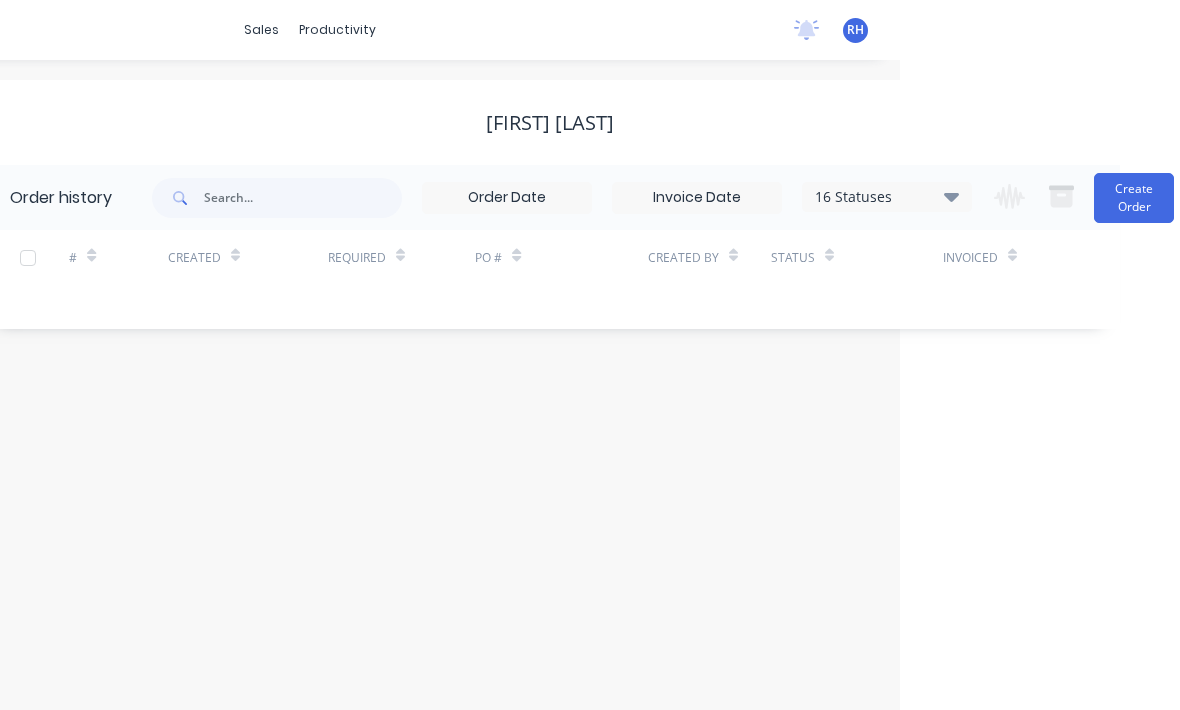 scroll, scrollTop: 0, scrollLeft: 304, axis: horizontal 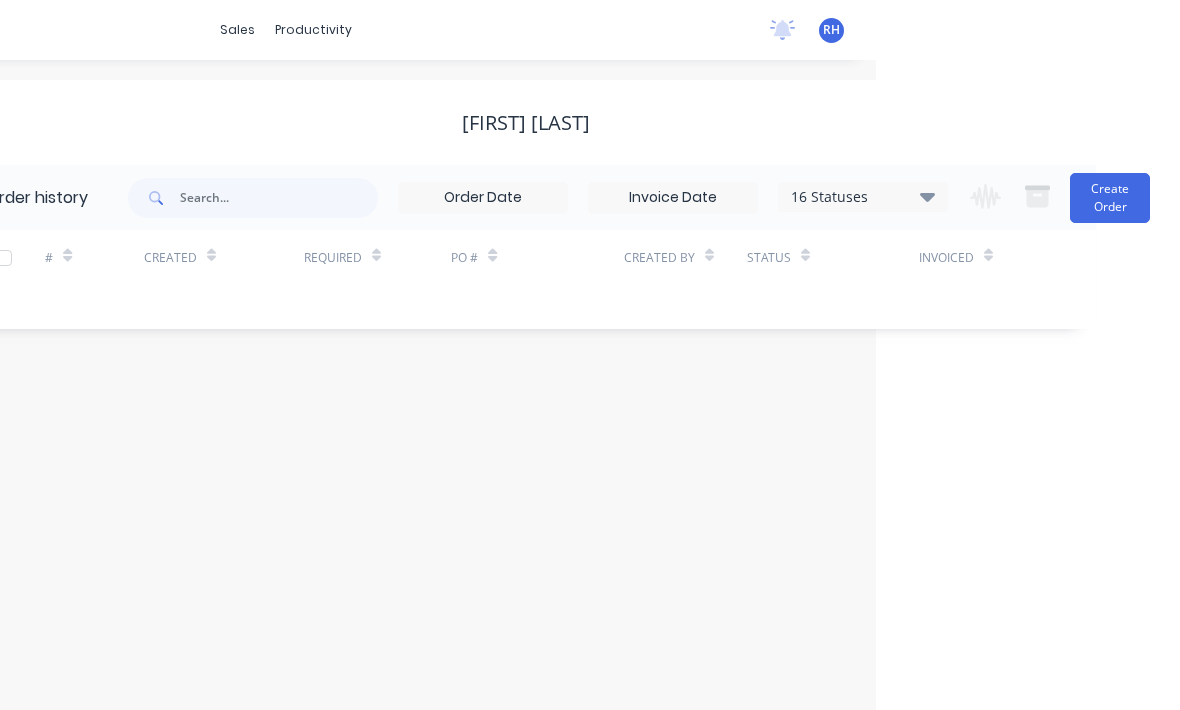 click on "Create Order" at bounding box center (1110, 198) 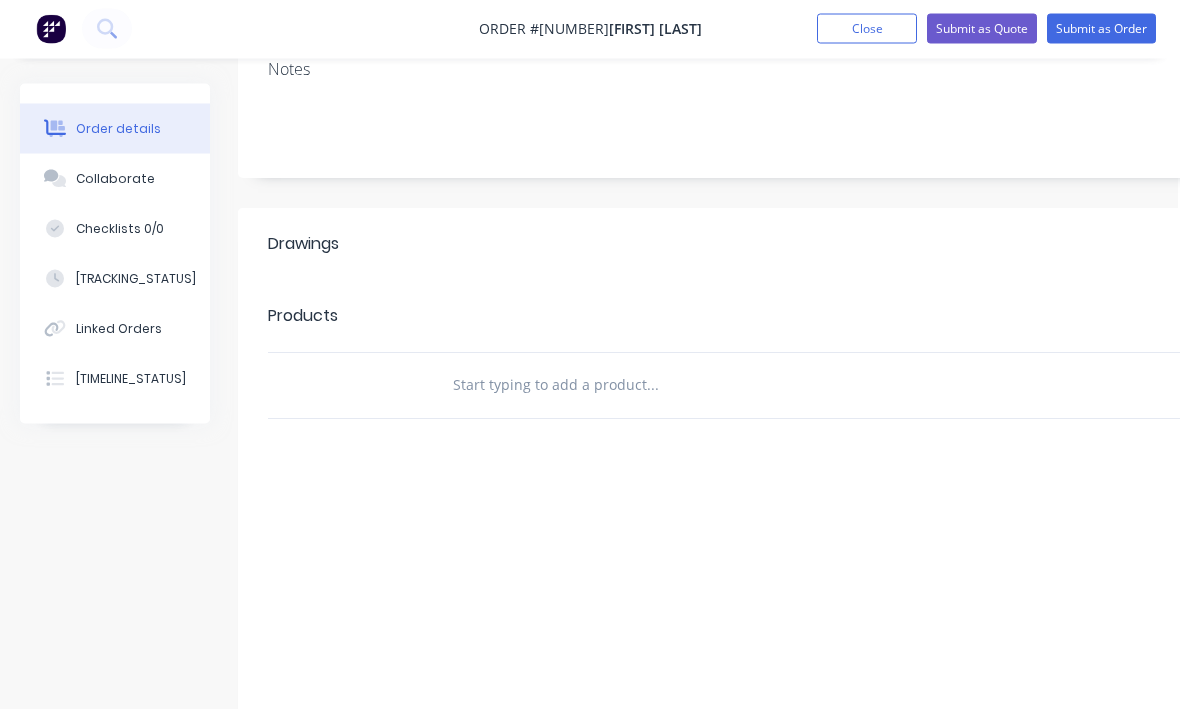 scroll, scrollTop: 338, scrollLeft: 0, axis: vertical 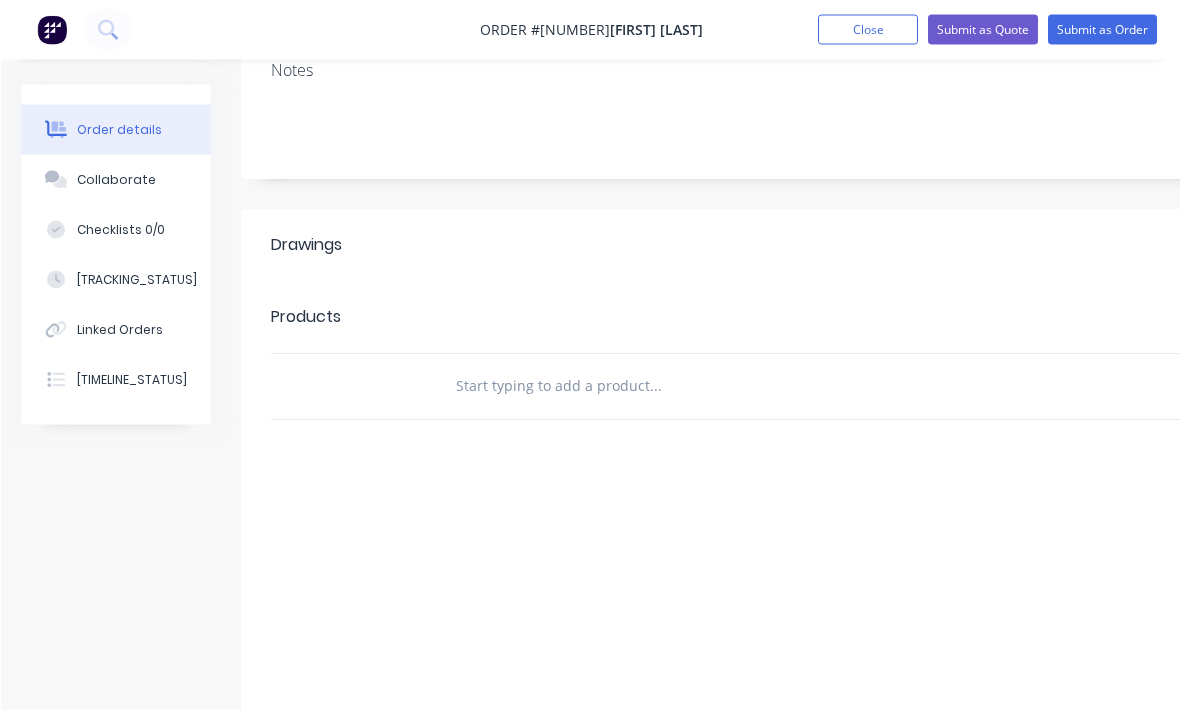 click at bounding box center (654, 387) 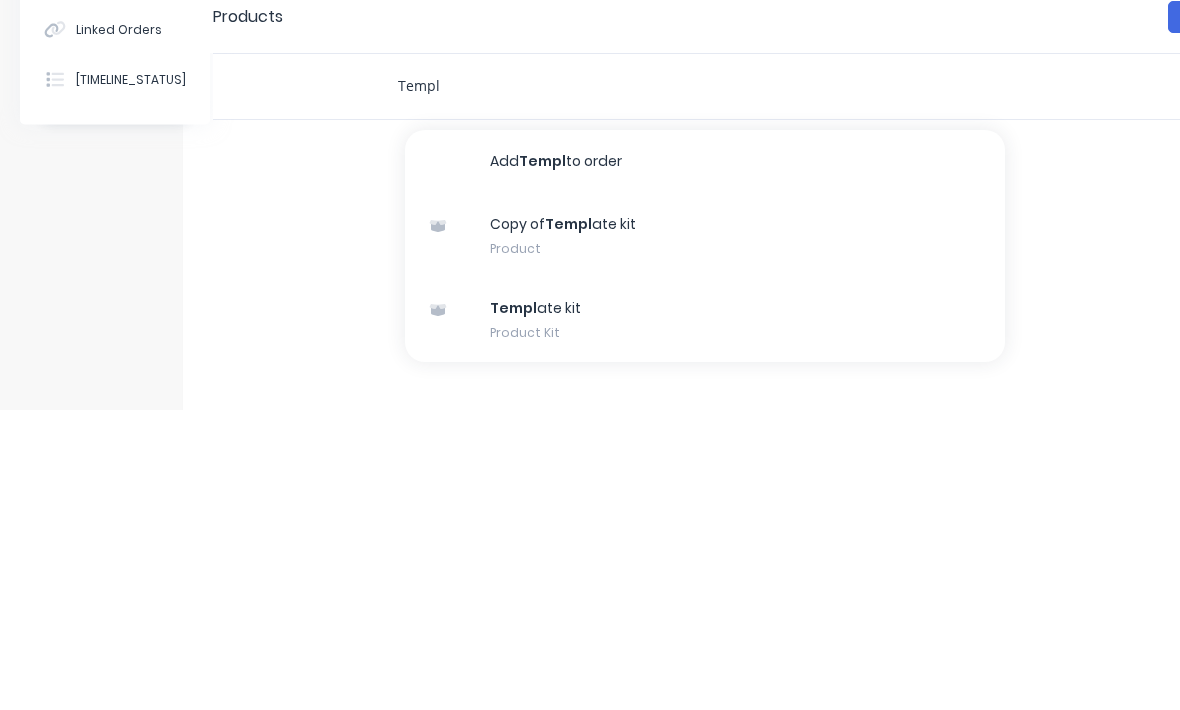 type on "Templ" 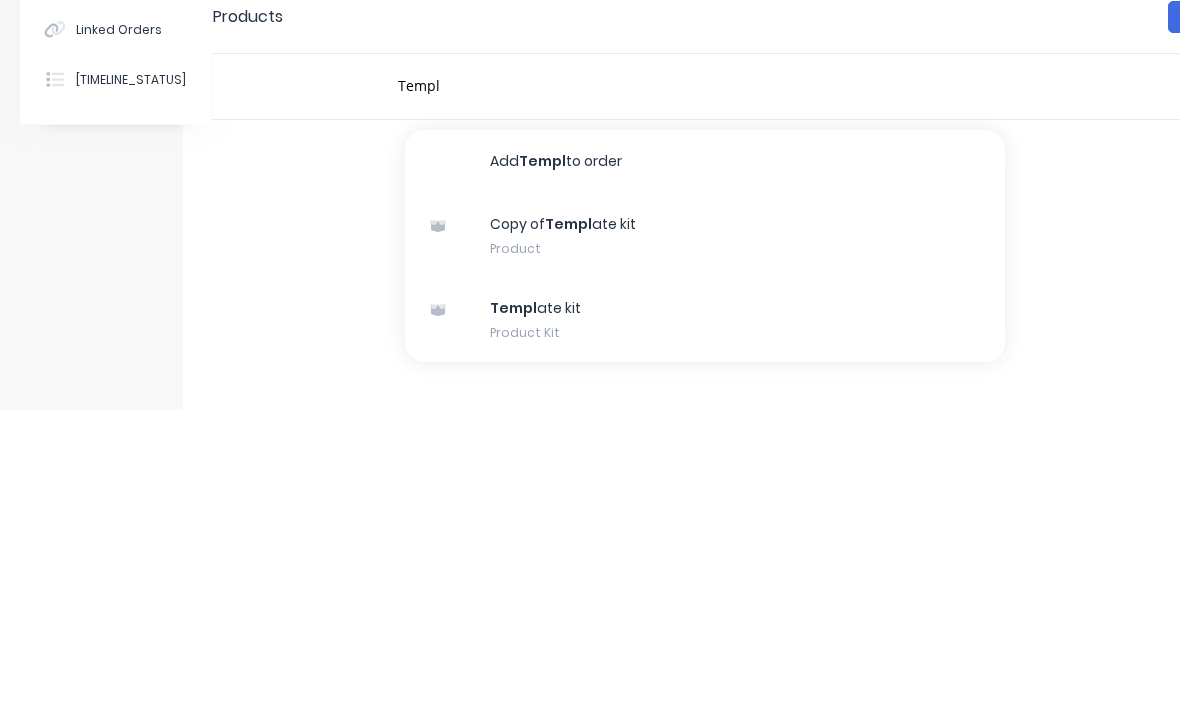 click on "Templ ate kit Product Kit" at bounding box center (705, 621) 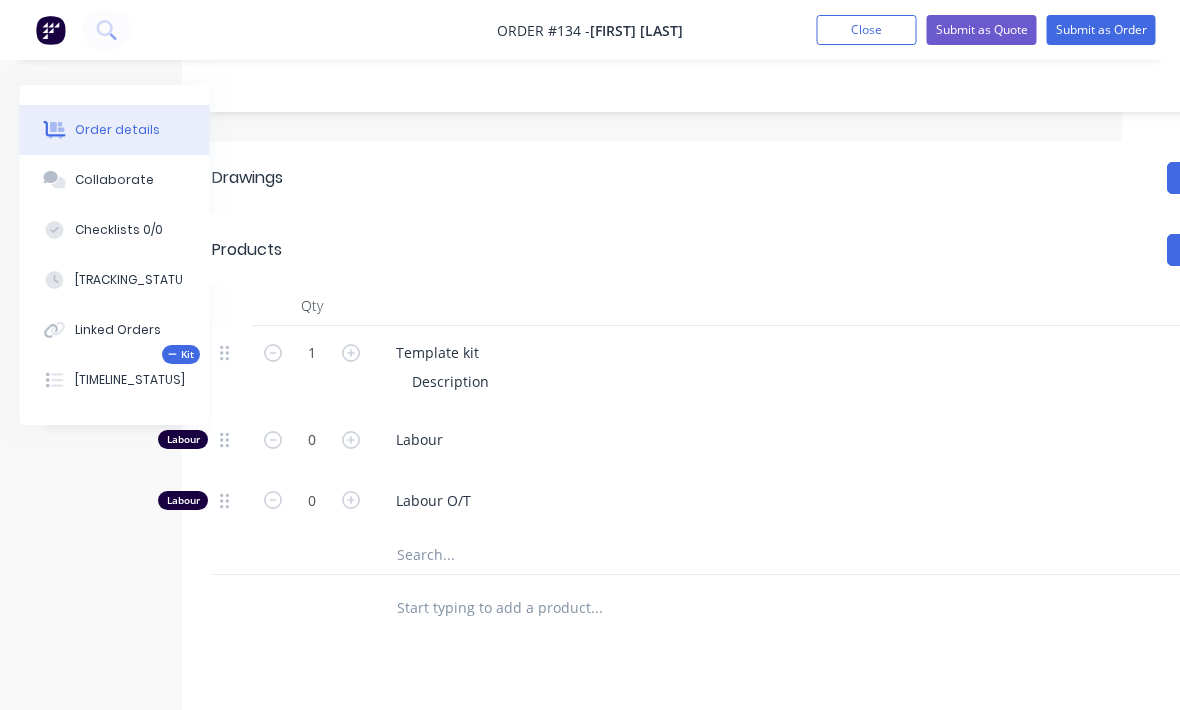 scroll, scrollTop: 418, scrollLeft: 57, axis: both 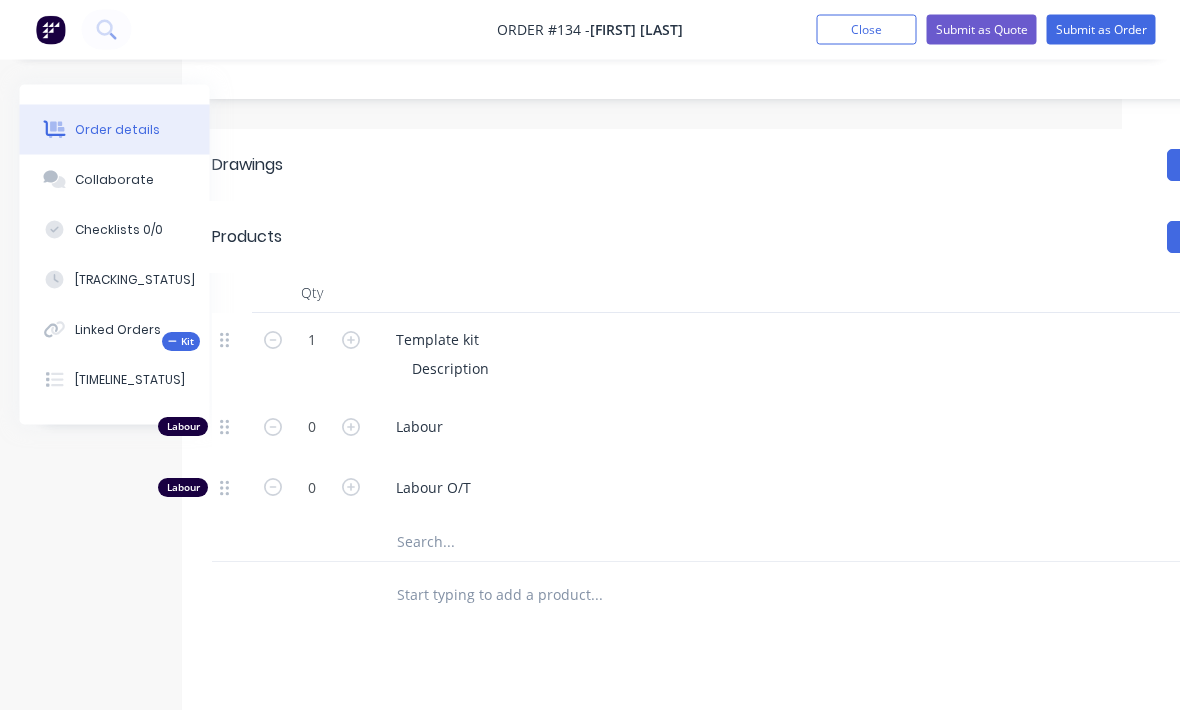 click on "Description" at bounding box center [773, 369] 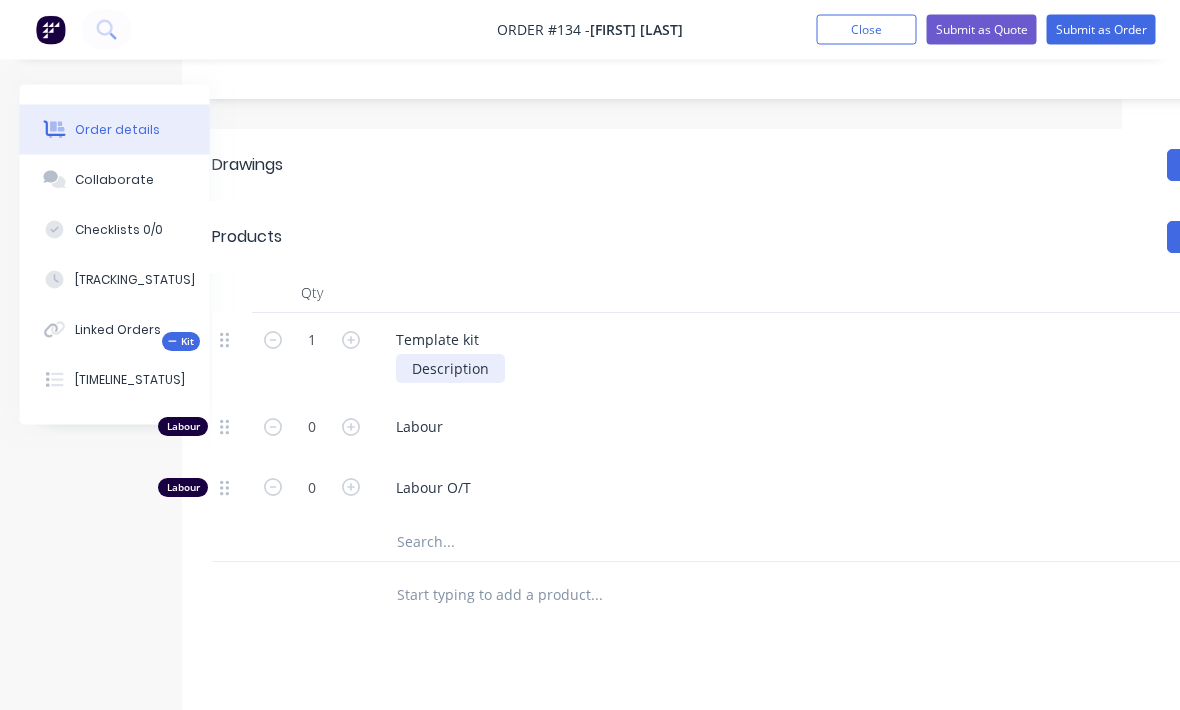 click on "Description" at bounding box center (451, 369) 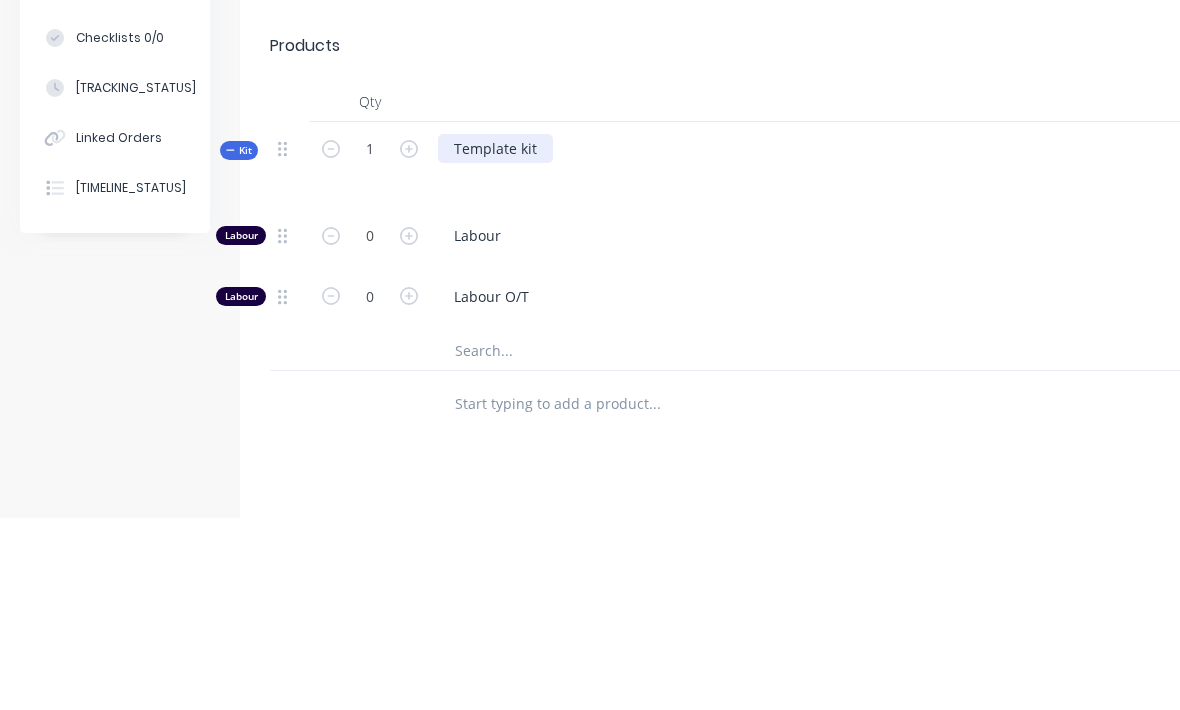 click on "Template kit" at bounding box center [495, 340] 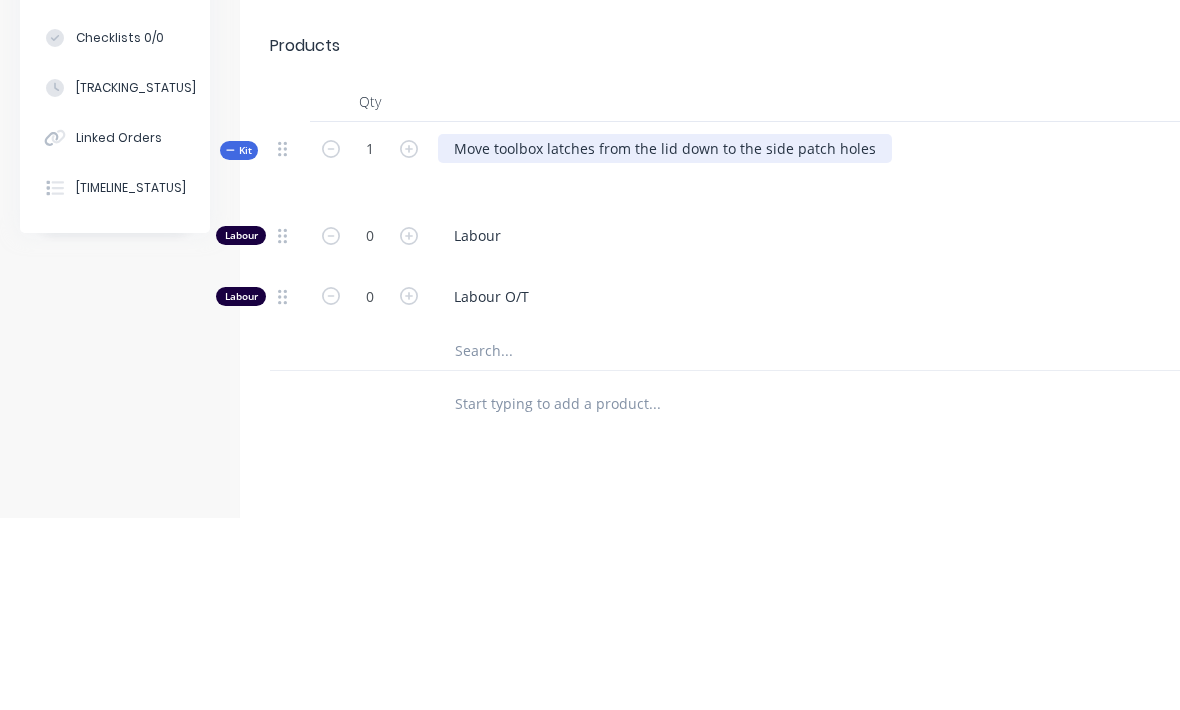 scroll, scrollTop: 610, scrollLeft: 0, axis: vertical 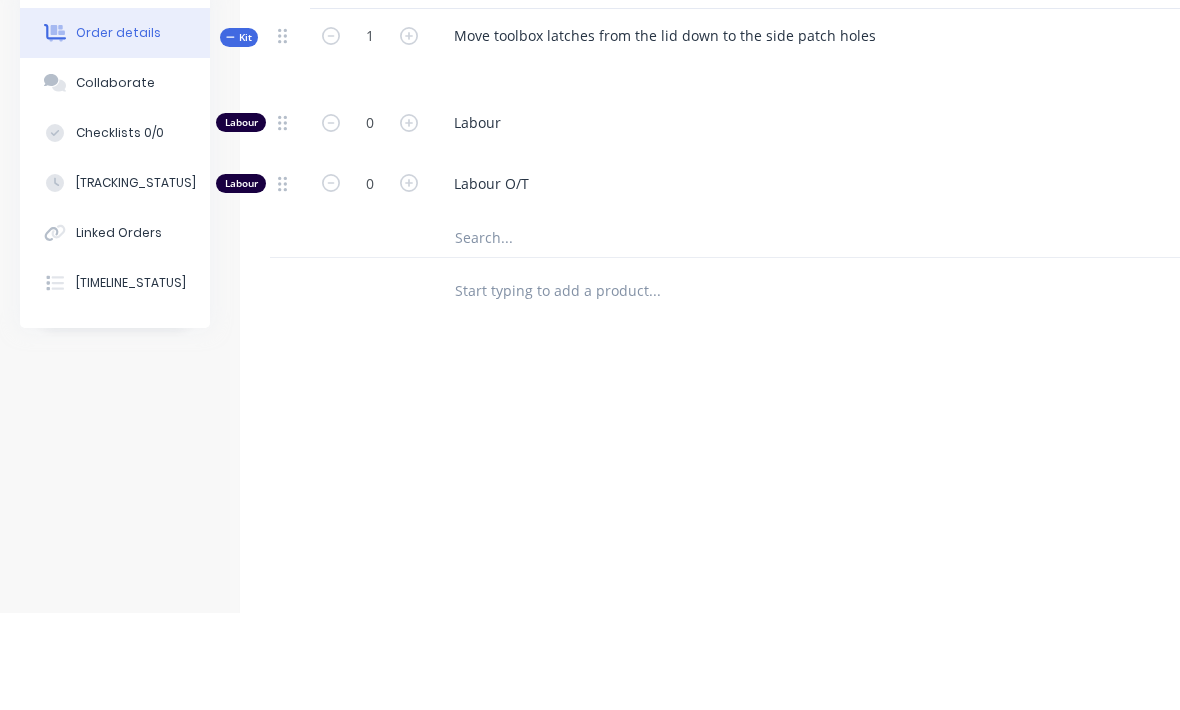 click at bounding box center (55, 280) 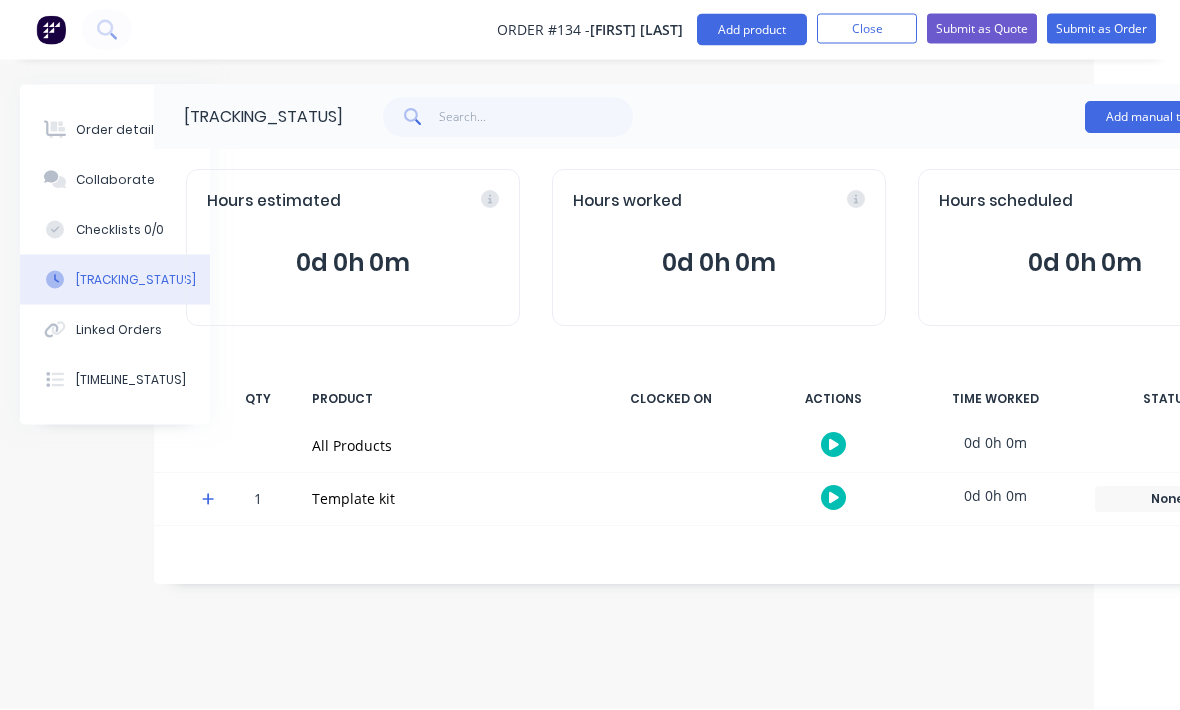 click on "Add manual time entry" at bounding box center [1169, 118] 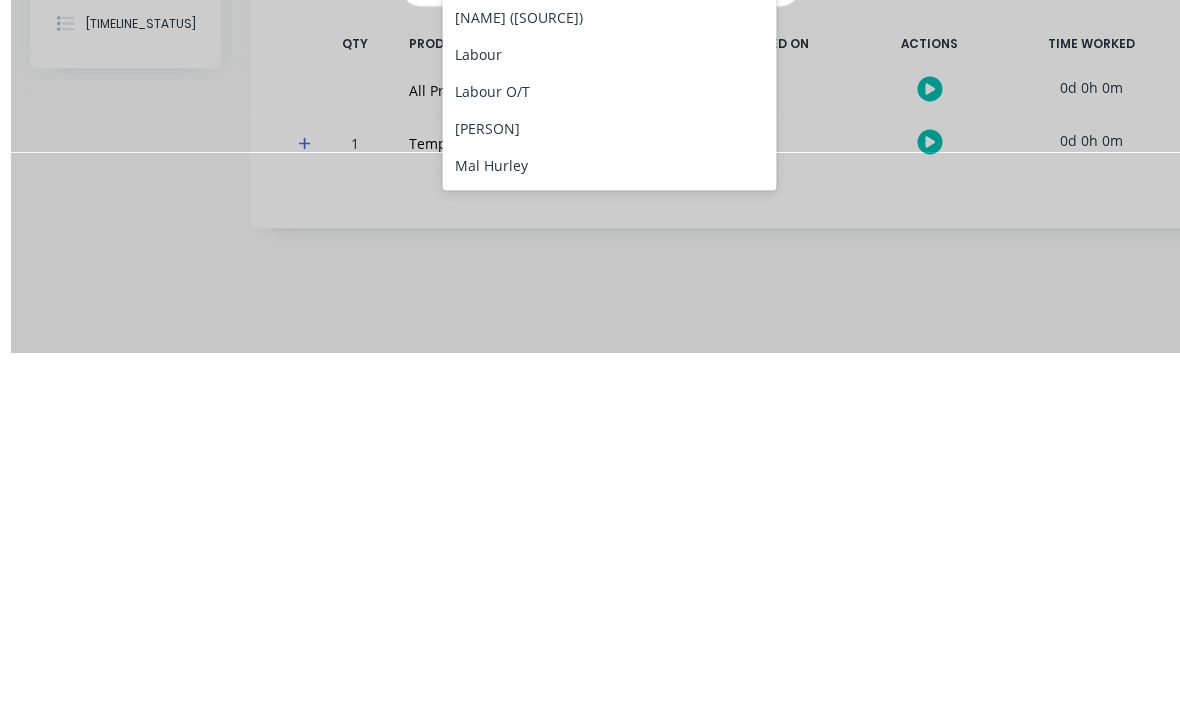 scroll, scrollTop: 66, scrollLeft: 0, axis: vertical 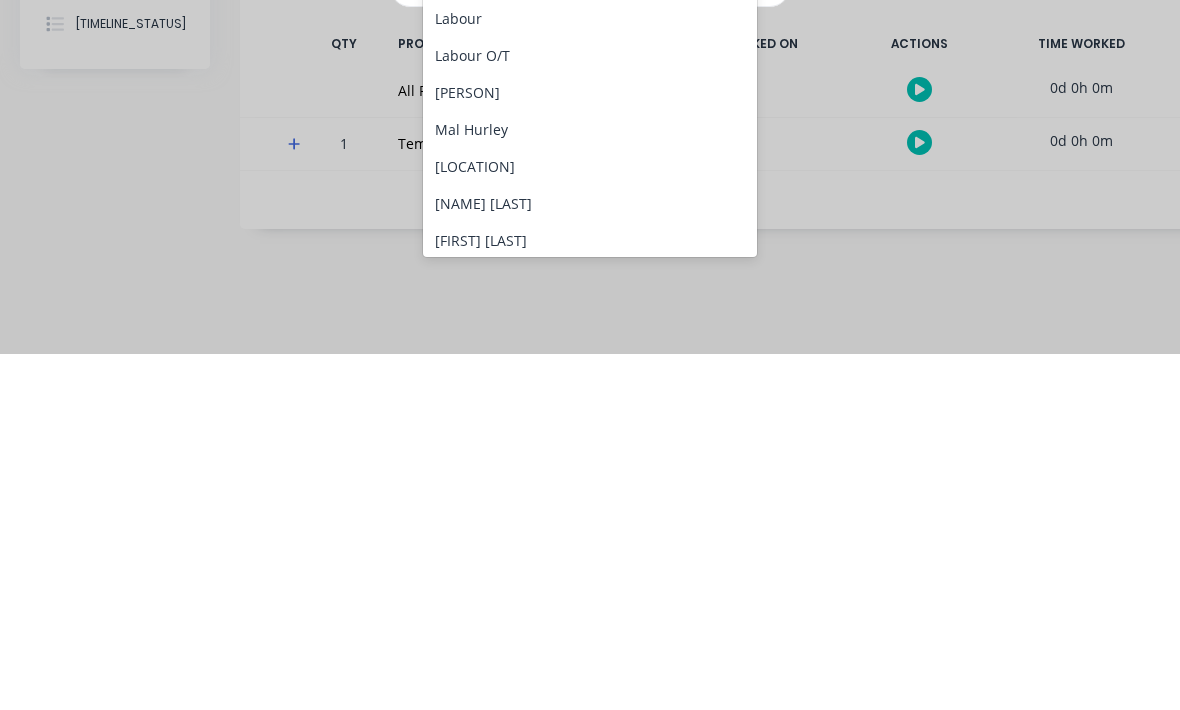 click on "[NAME] [LAST]" at bounding box center (590, 559) 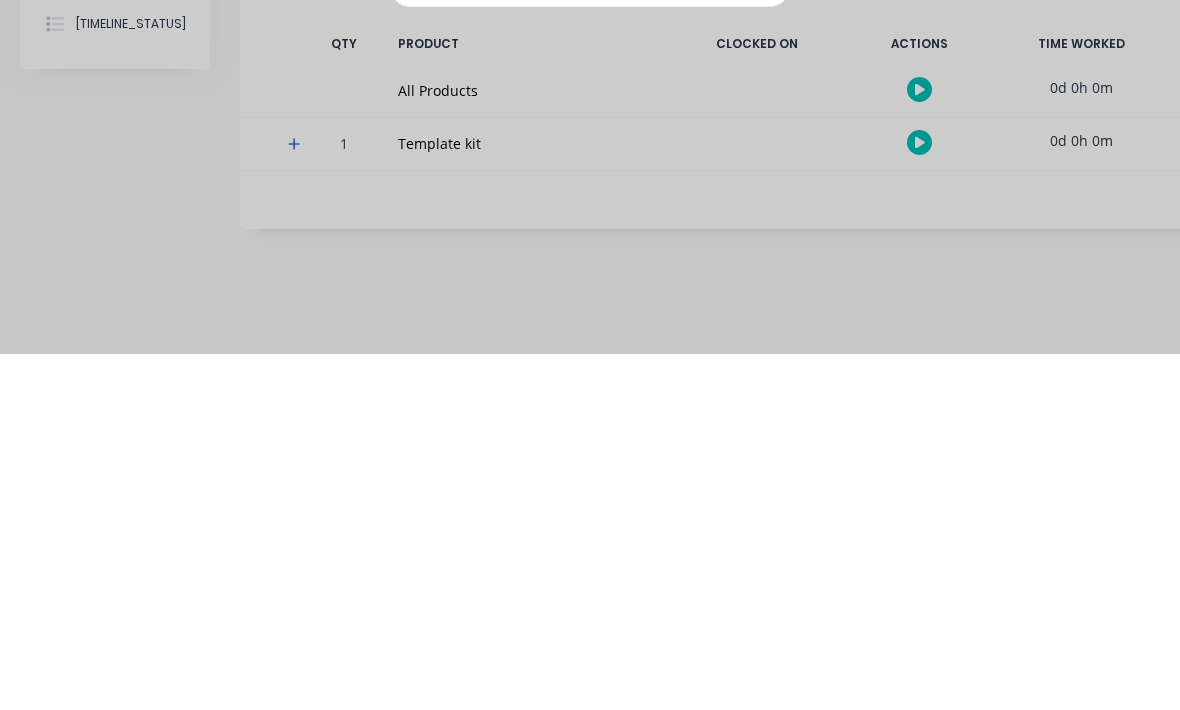 scroll, scrollTop: 0, scrollLeft: 0, axis: both 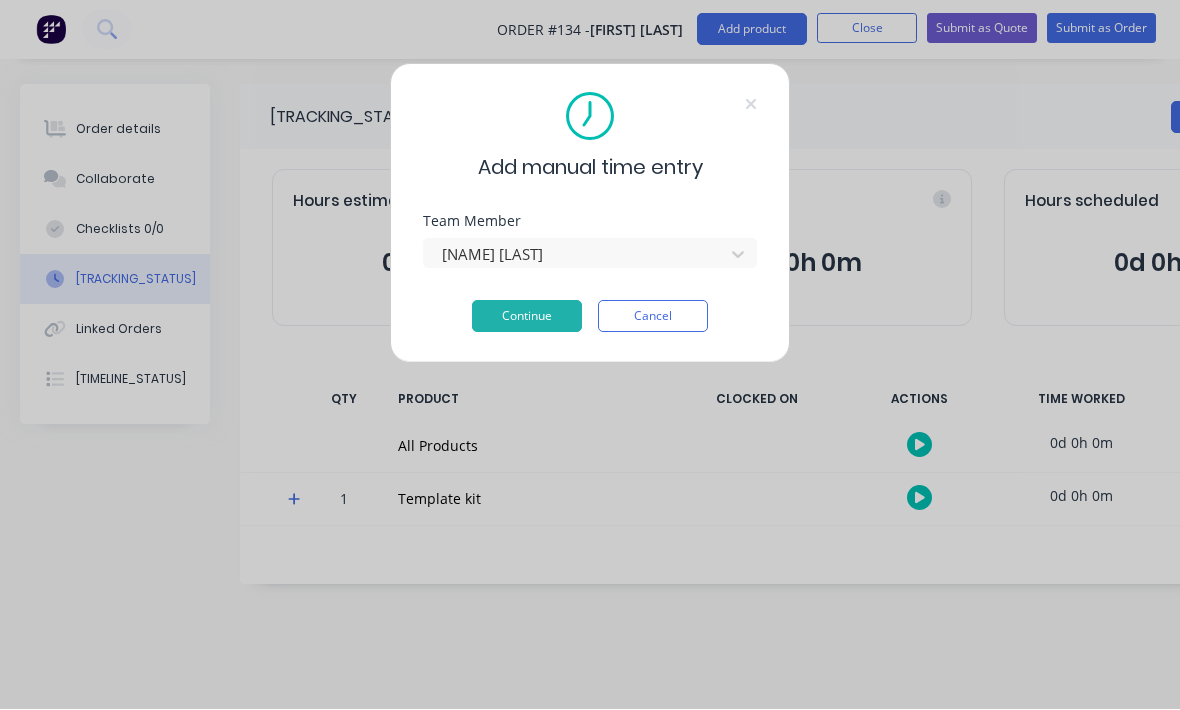 click on "Continue" at bounding box center [527, 317] 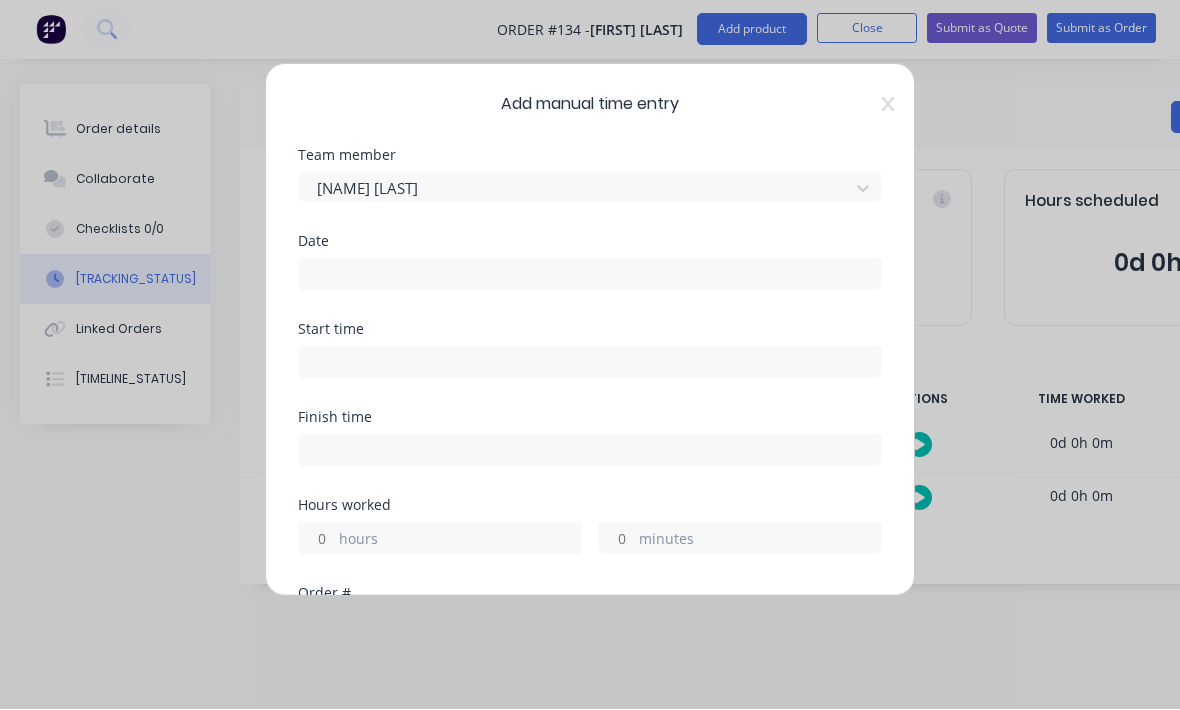 click at bounding box center (590, 275) 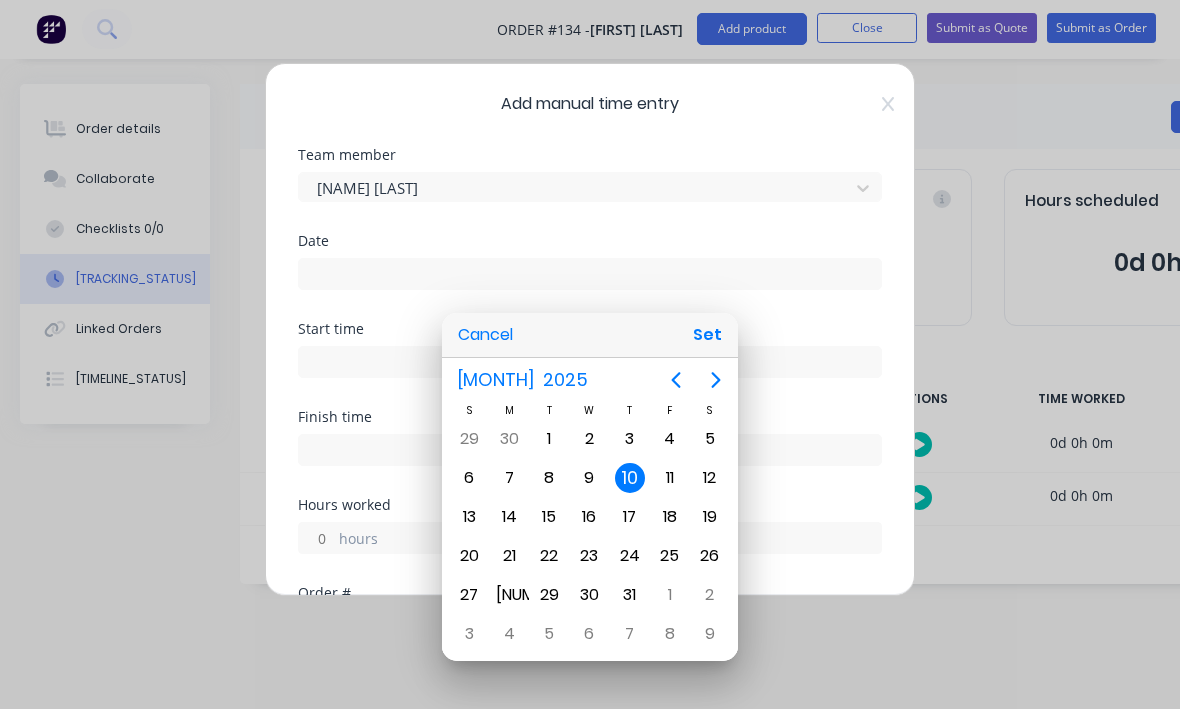 click on "Set" at bounding box center [707, 336] 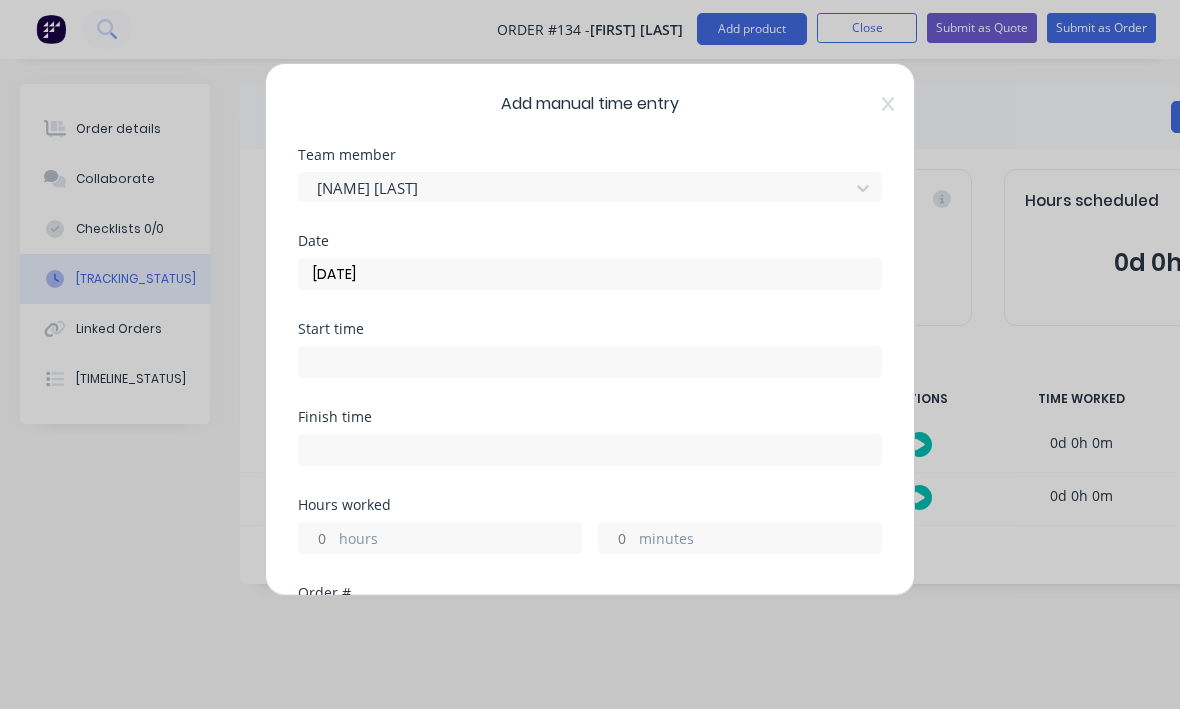 click at bounding box center [590, 363] 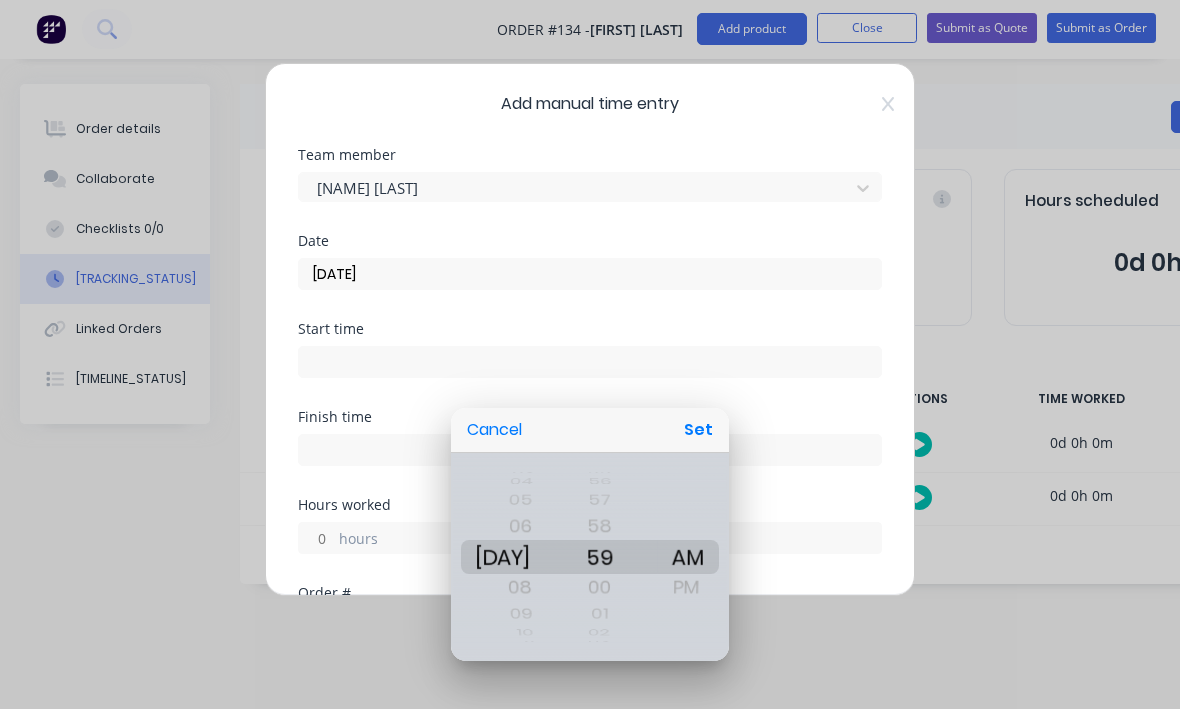 click at bounding box center (590, 355) 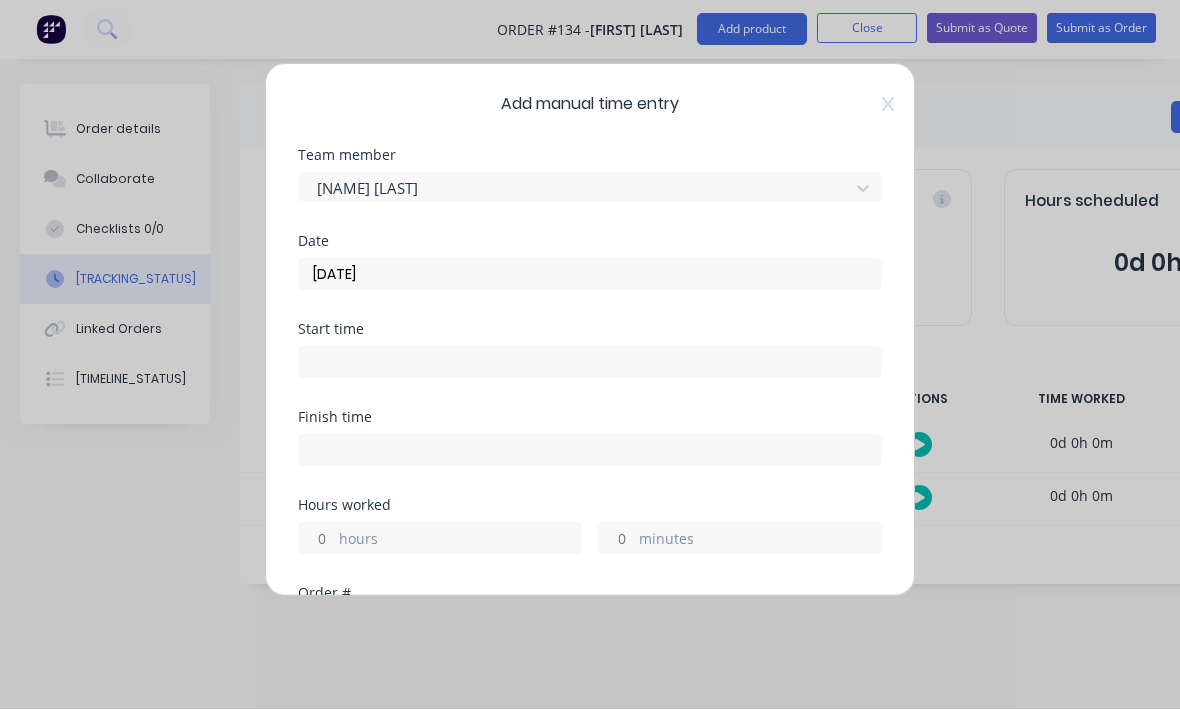 click at bounding box center (590, 451) 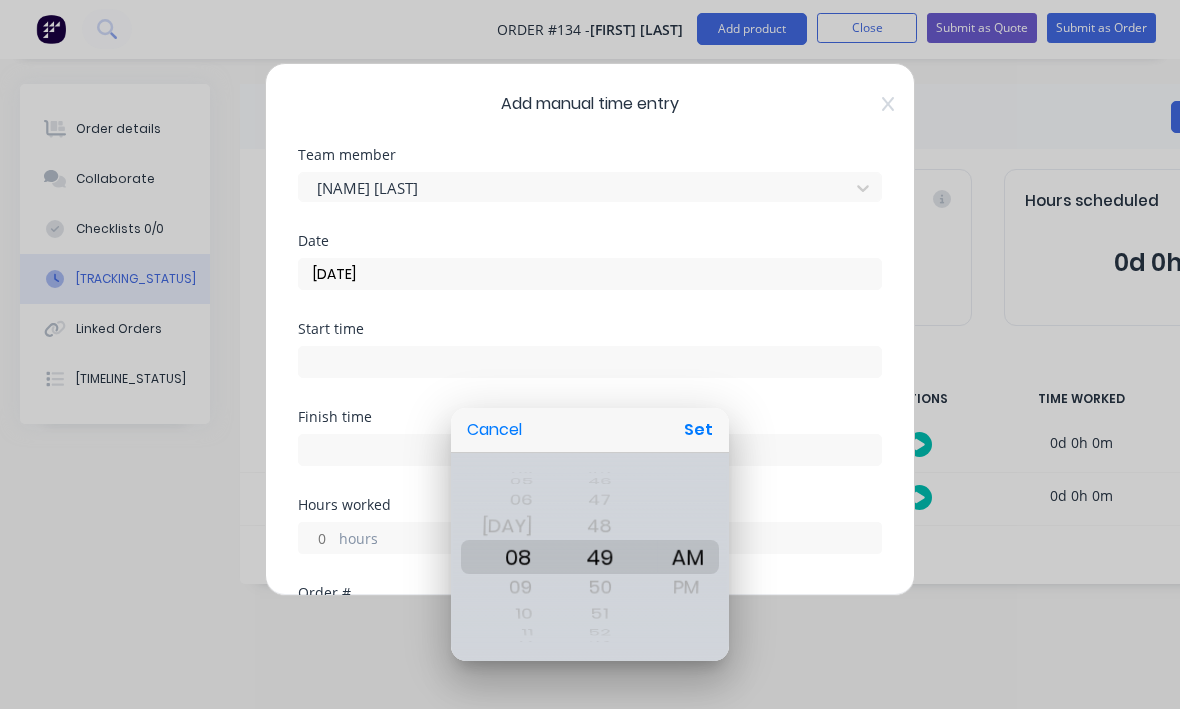 click on "Set" at bounding box center (698, 431) 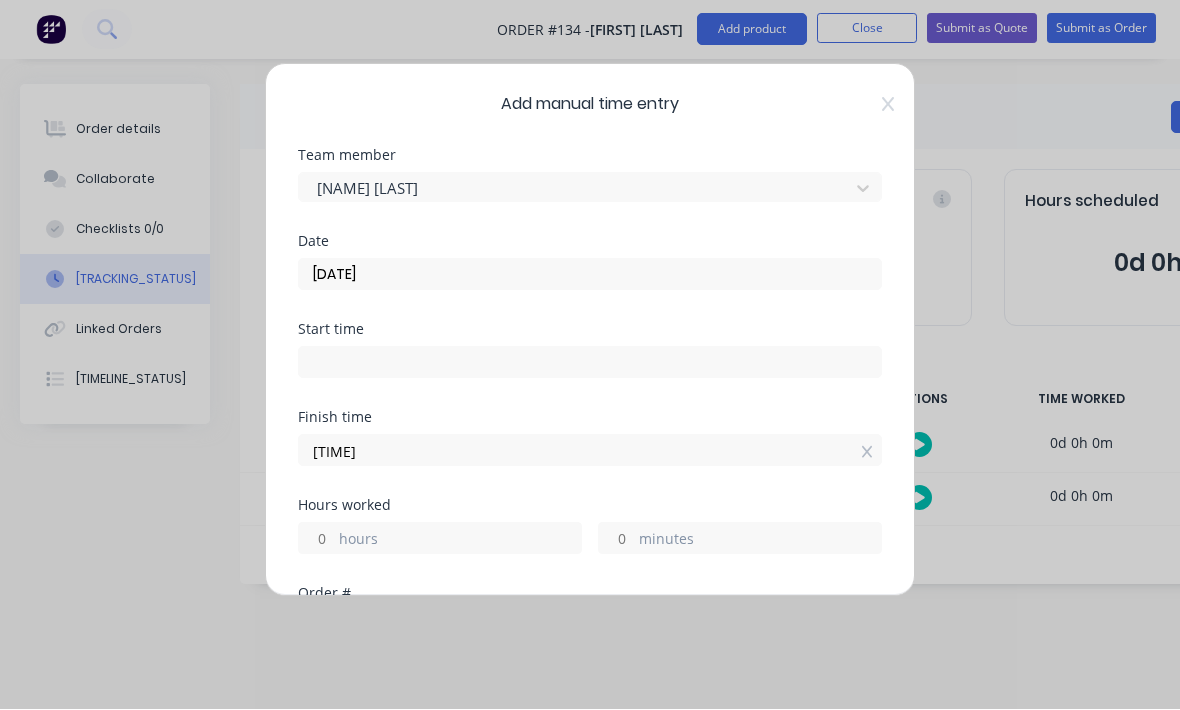 click on "hours" at bounding box center (460, 541) 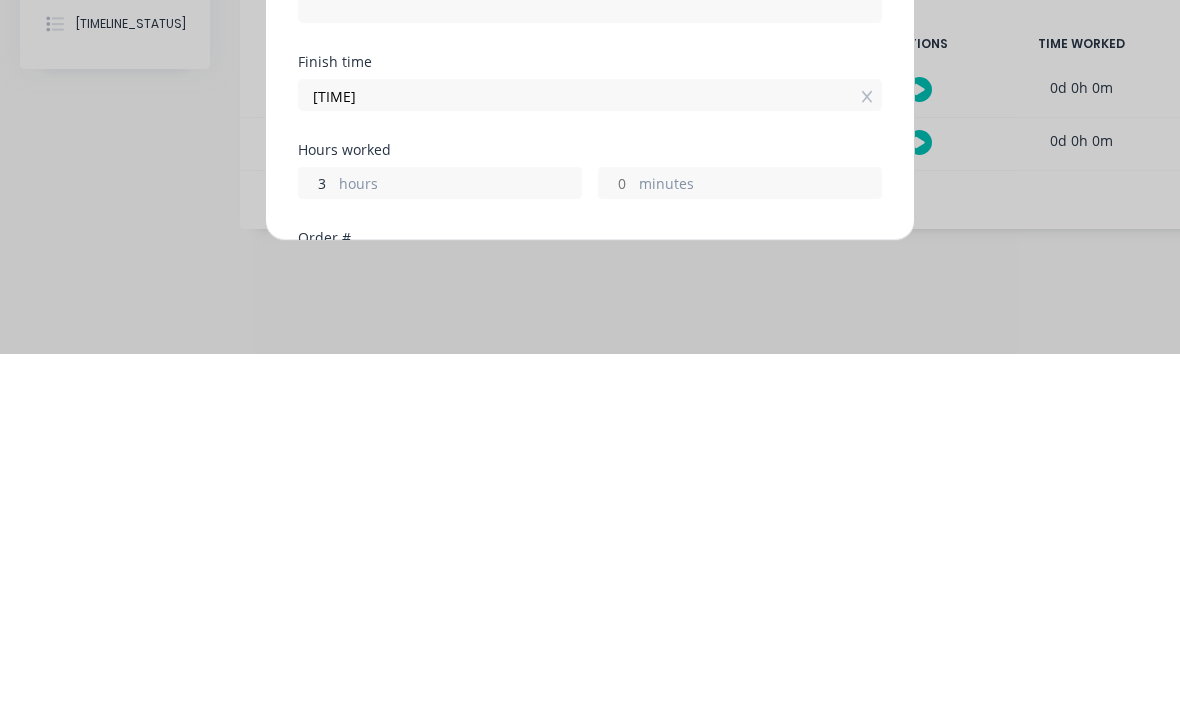 type on "3" 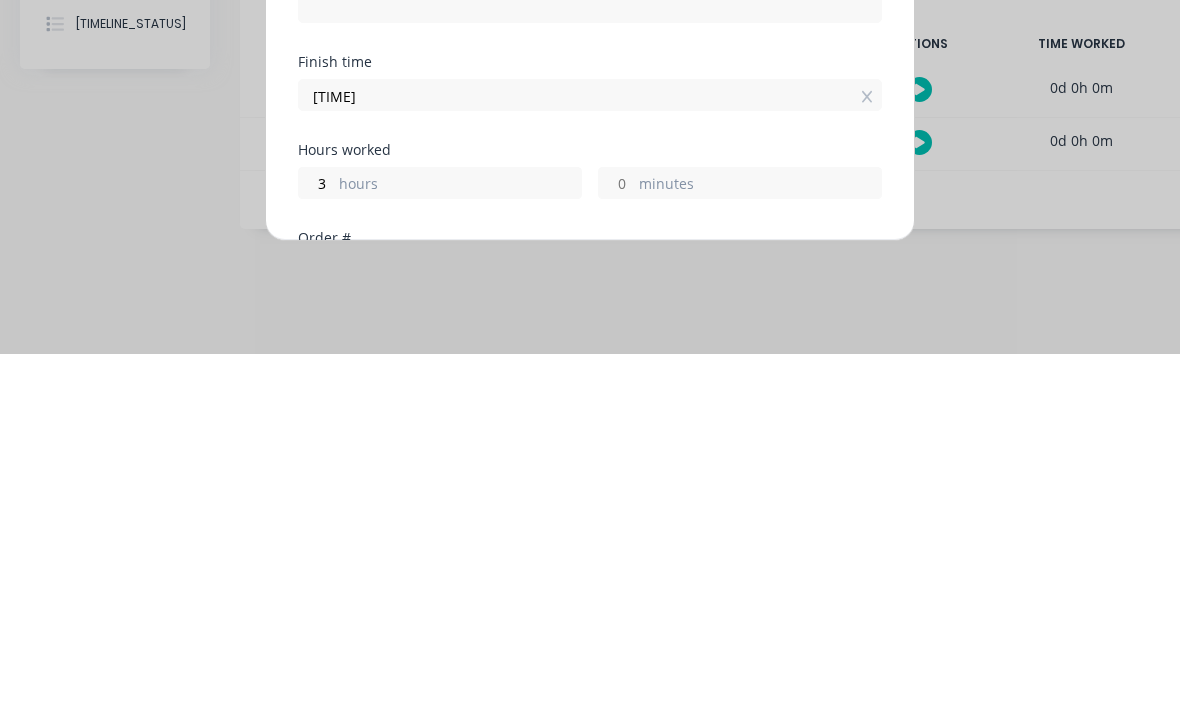 click on "minutes" at bounding box center (760, 541) 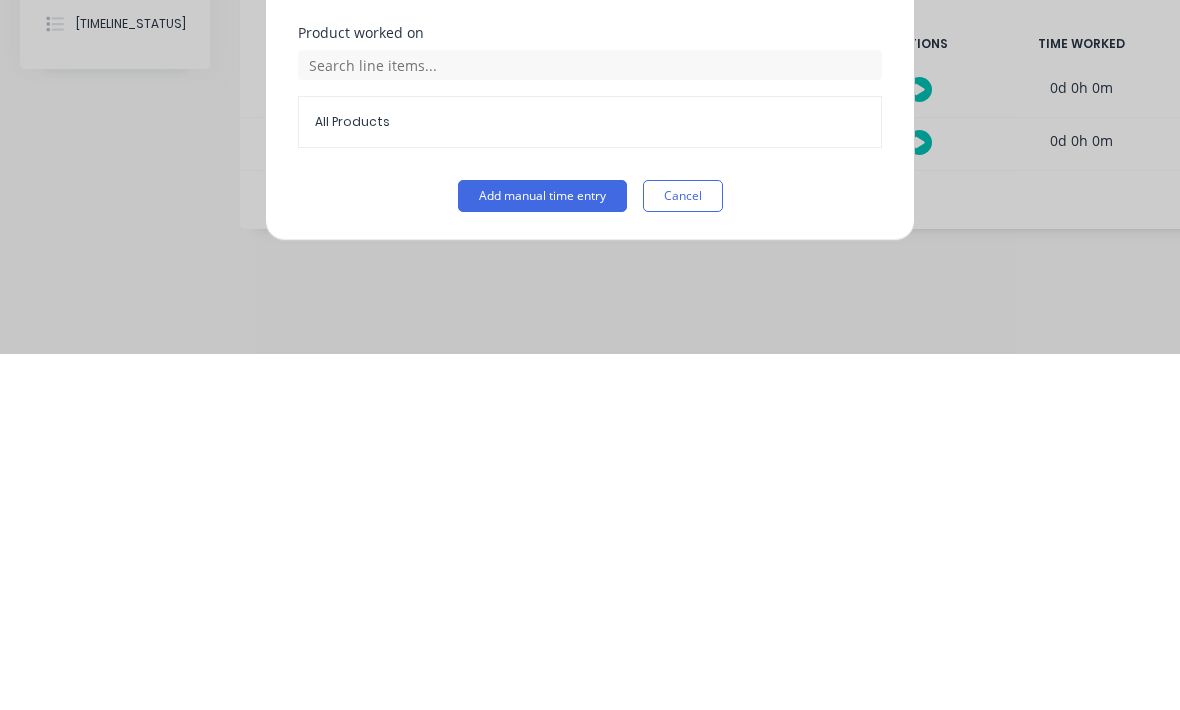 scroll, scrollTop: 521, scrollLeft: 0, axis: vertical 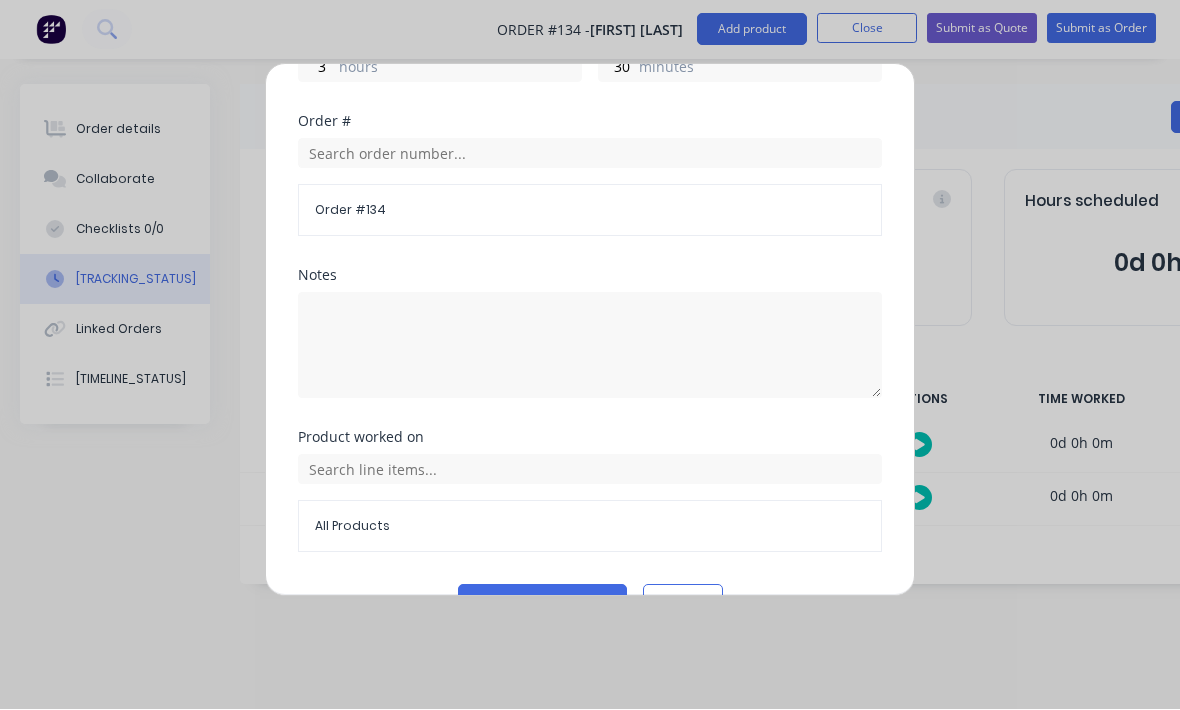 click on "Add manual time entry" at bounding box center (542, 601) 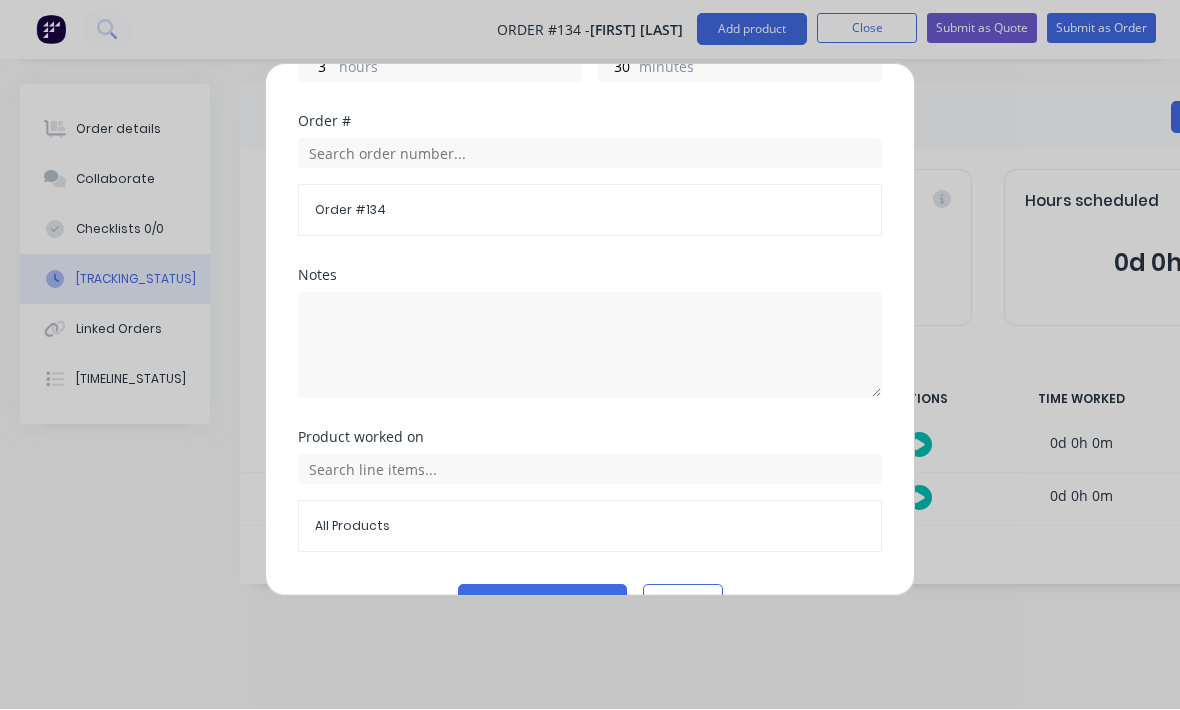 click on "Add manual time entry" at bounding box center (542, 601) 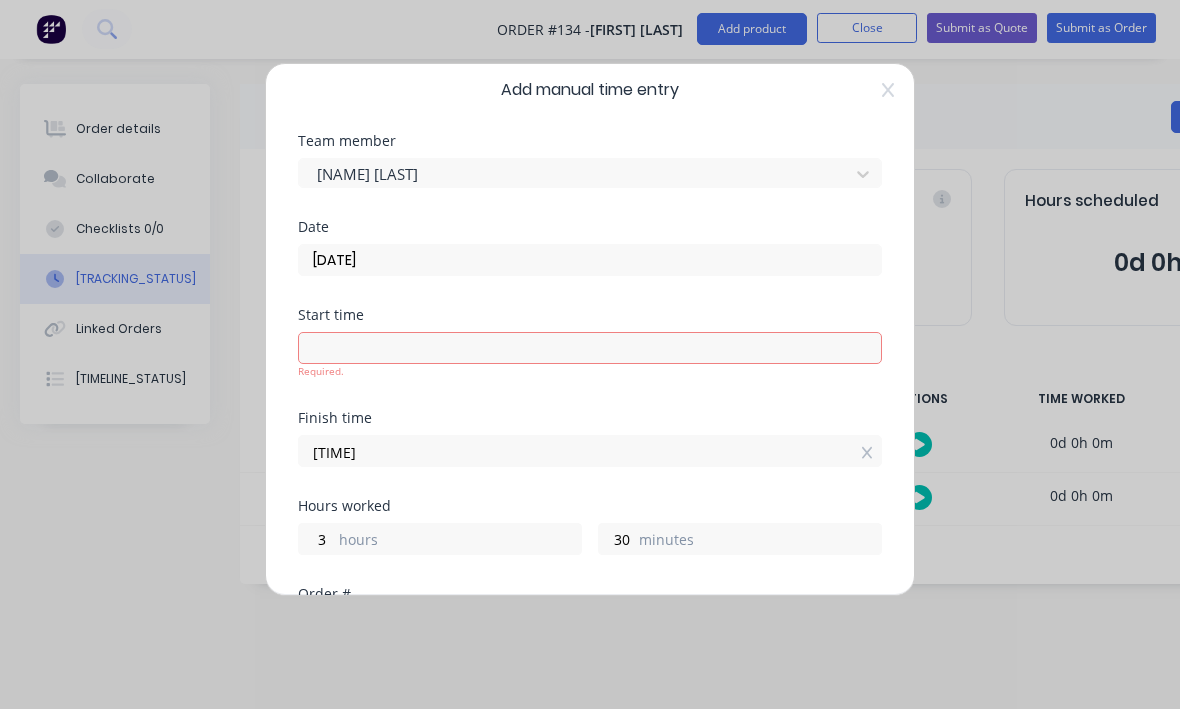 scroll, scrollTop: 13, scrollLeft: 0, axis: vertical 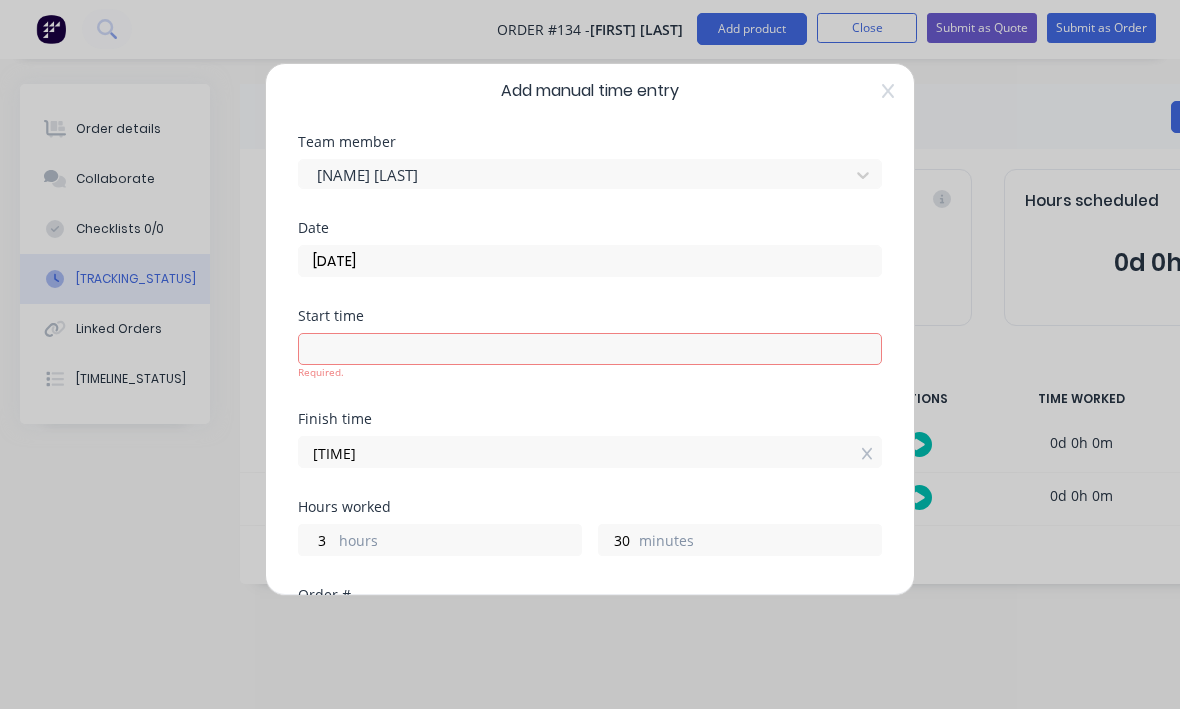 click at bounding box center [590, 350] 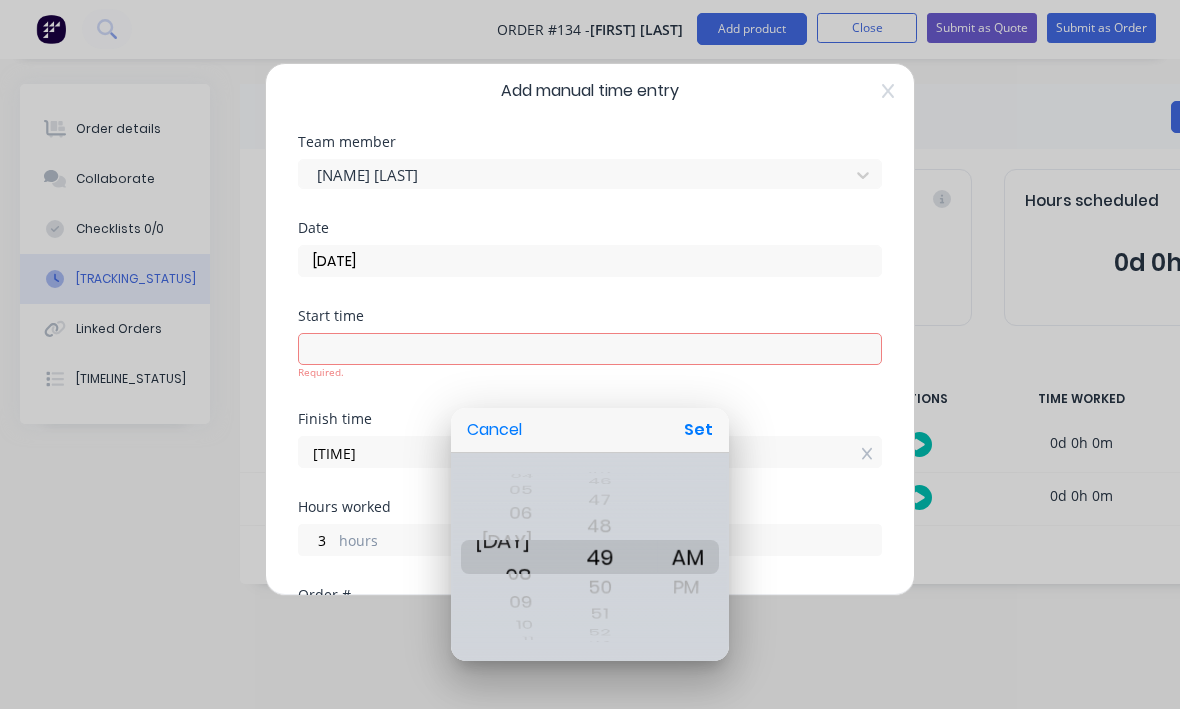click at bounding box center [590, 355] 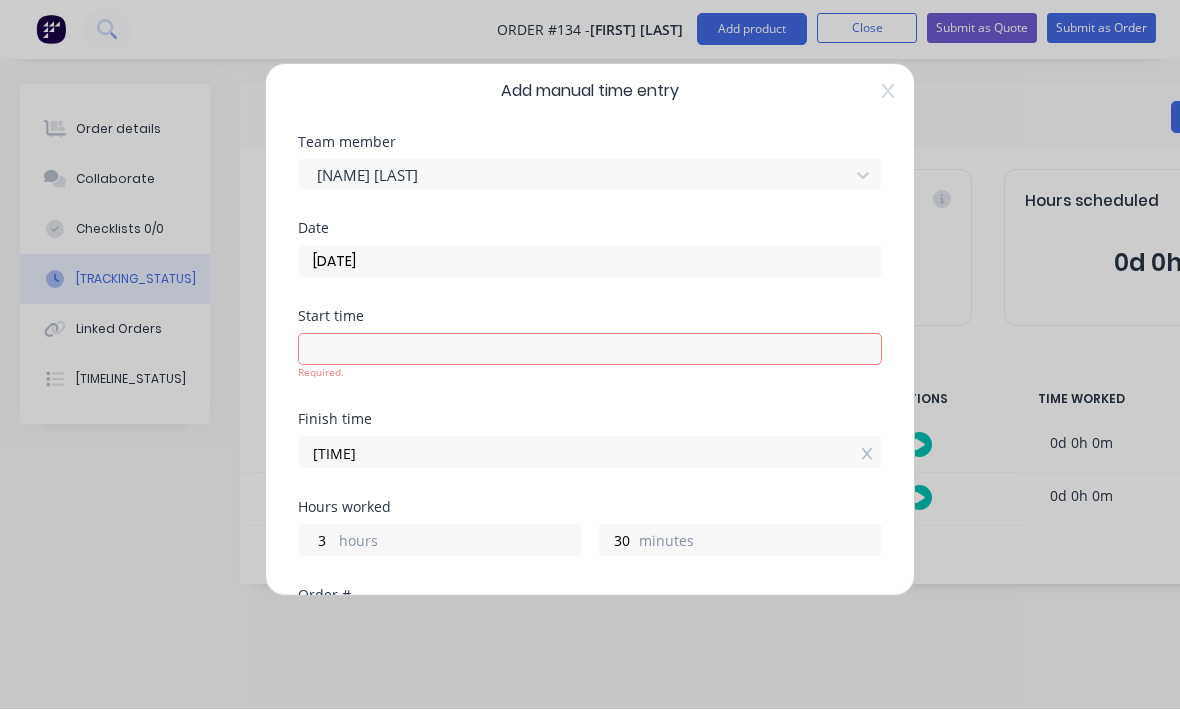 click at bounding box center [590, 350] 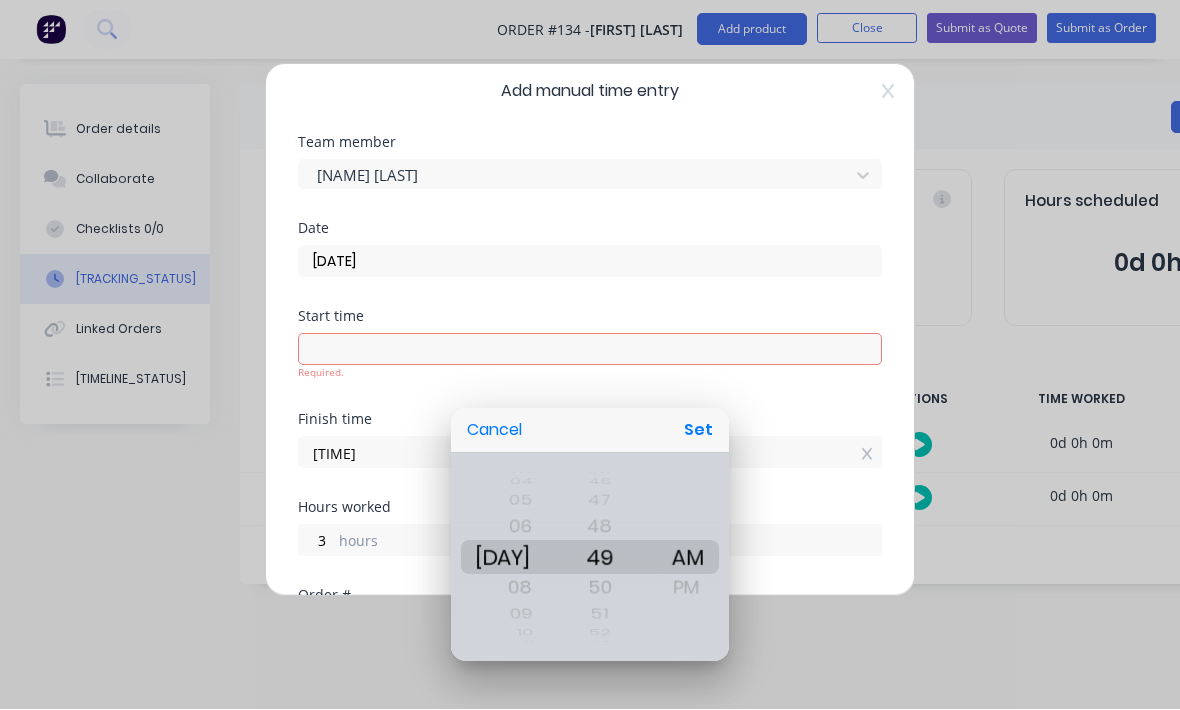 click on "Set" at bounding box center (698, 431) 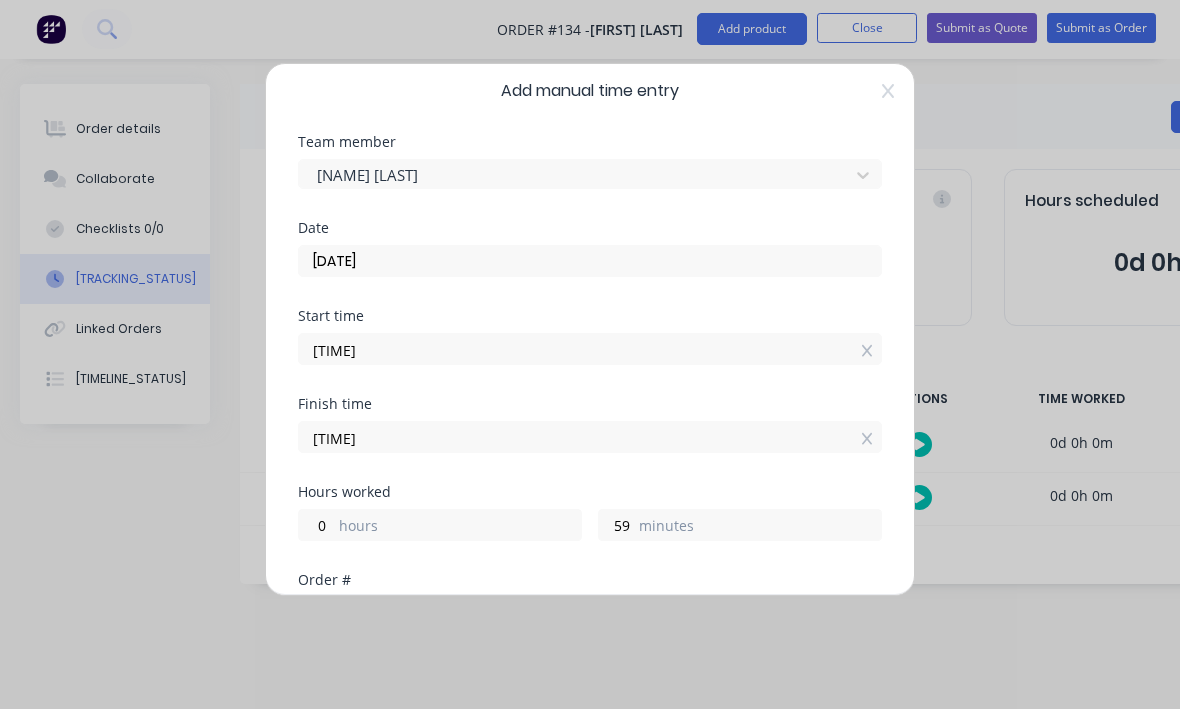 click on "hours" at bounding box center [460, 528] 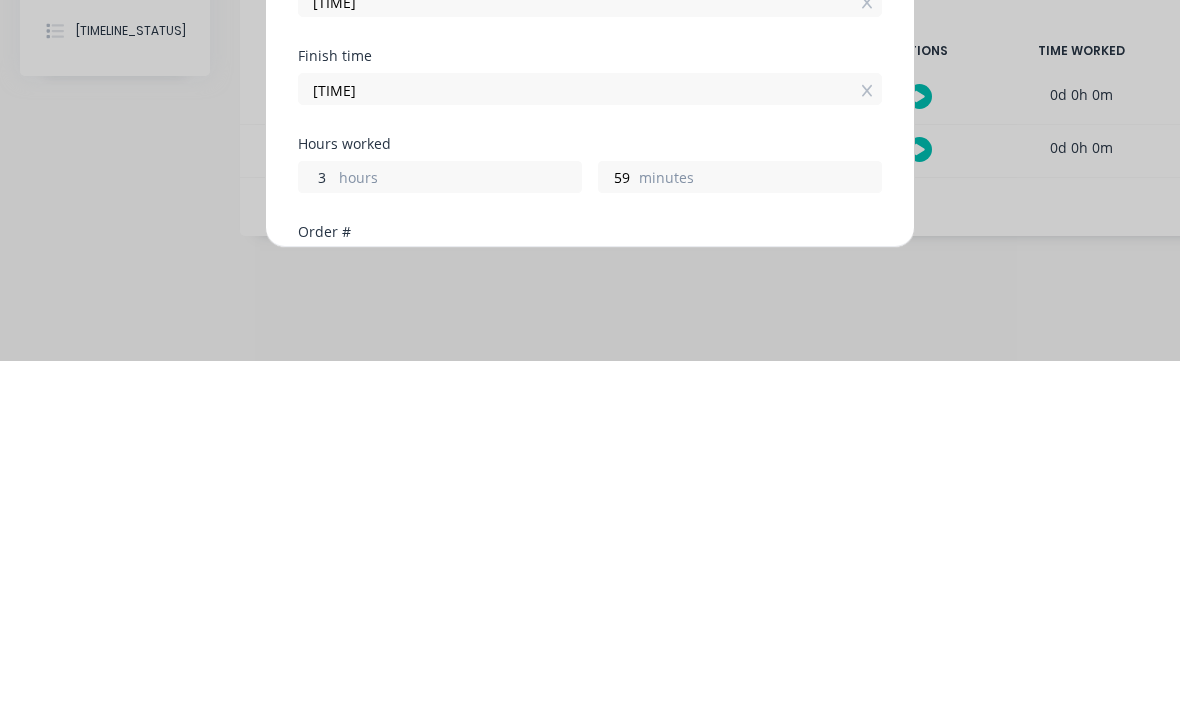 type on "3" 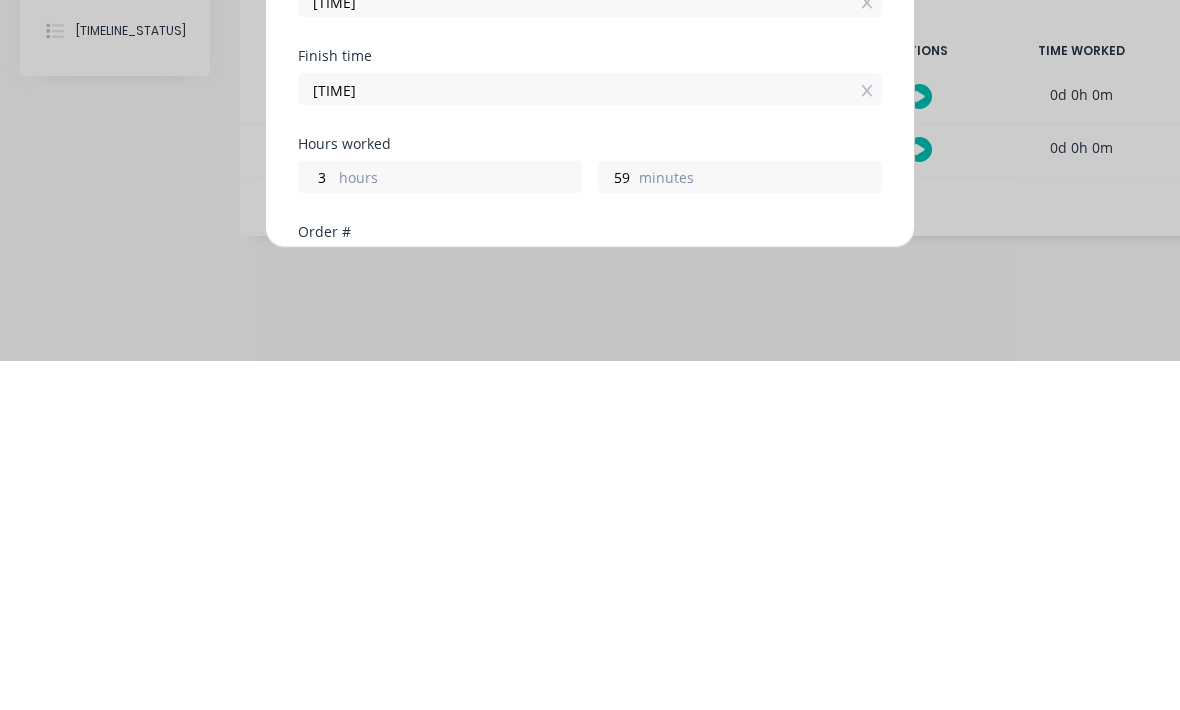click on "minutes" at bounding box center [760, 528] 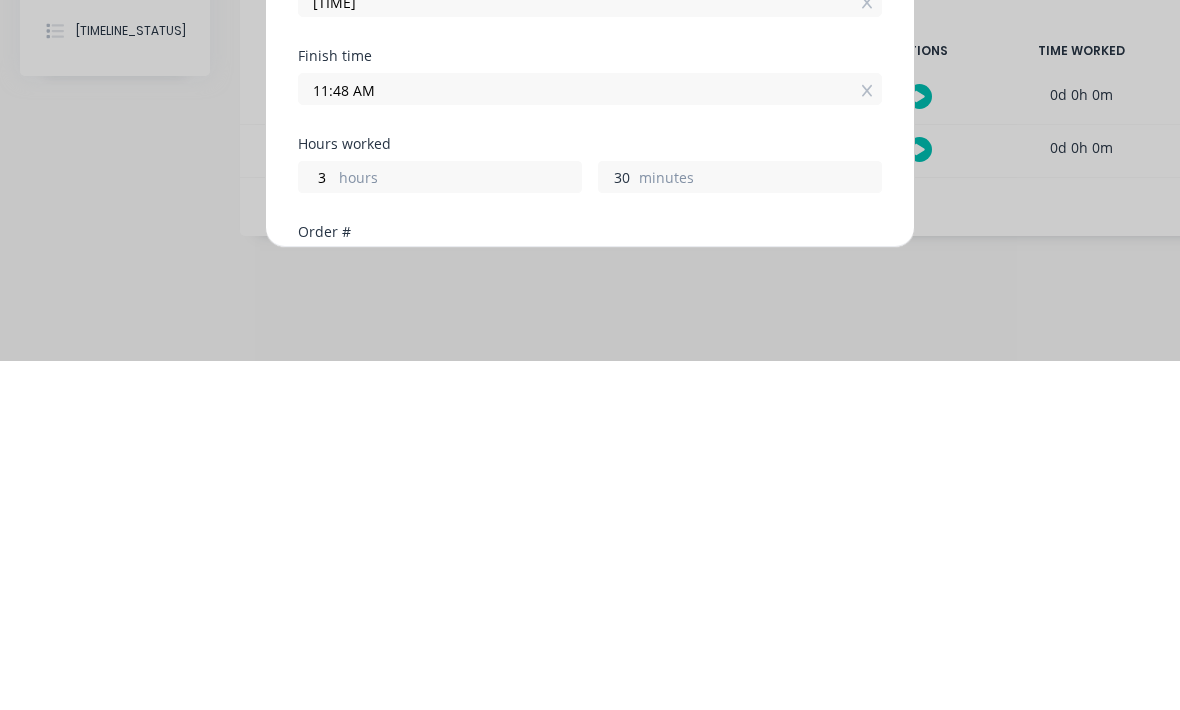 type on "30" 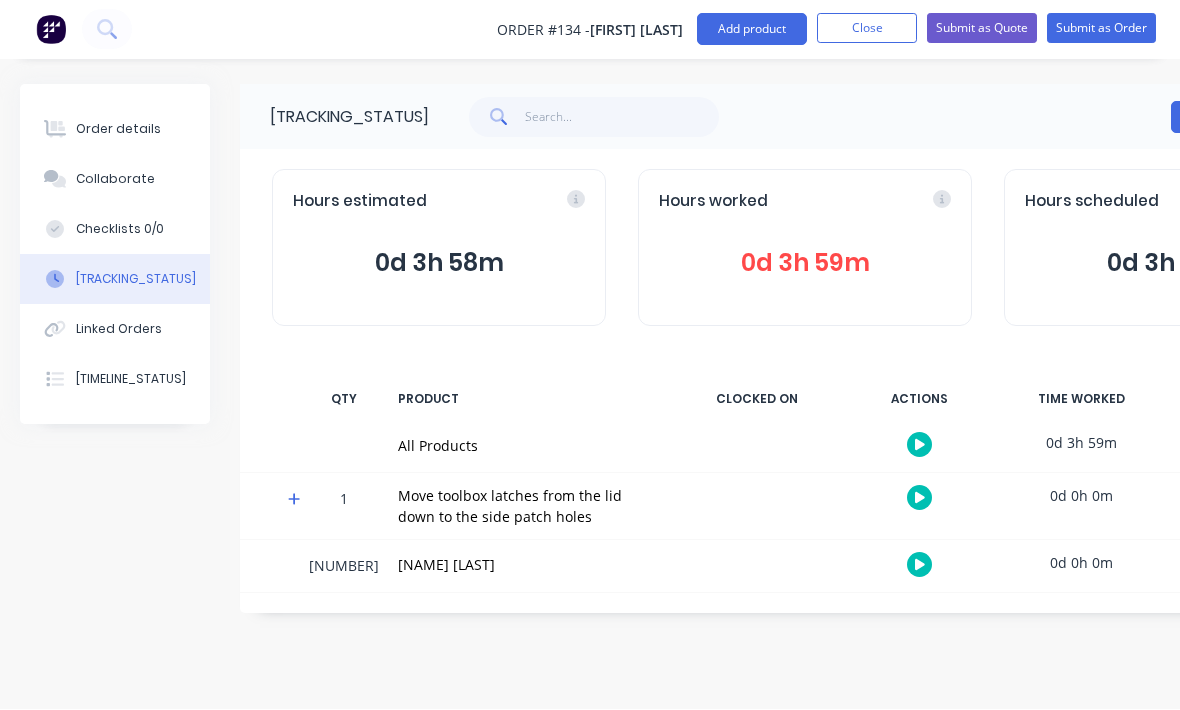 click on "[NAME] [LAST]" at bounding box center (528, 447) 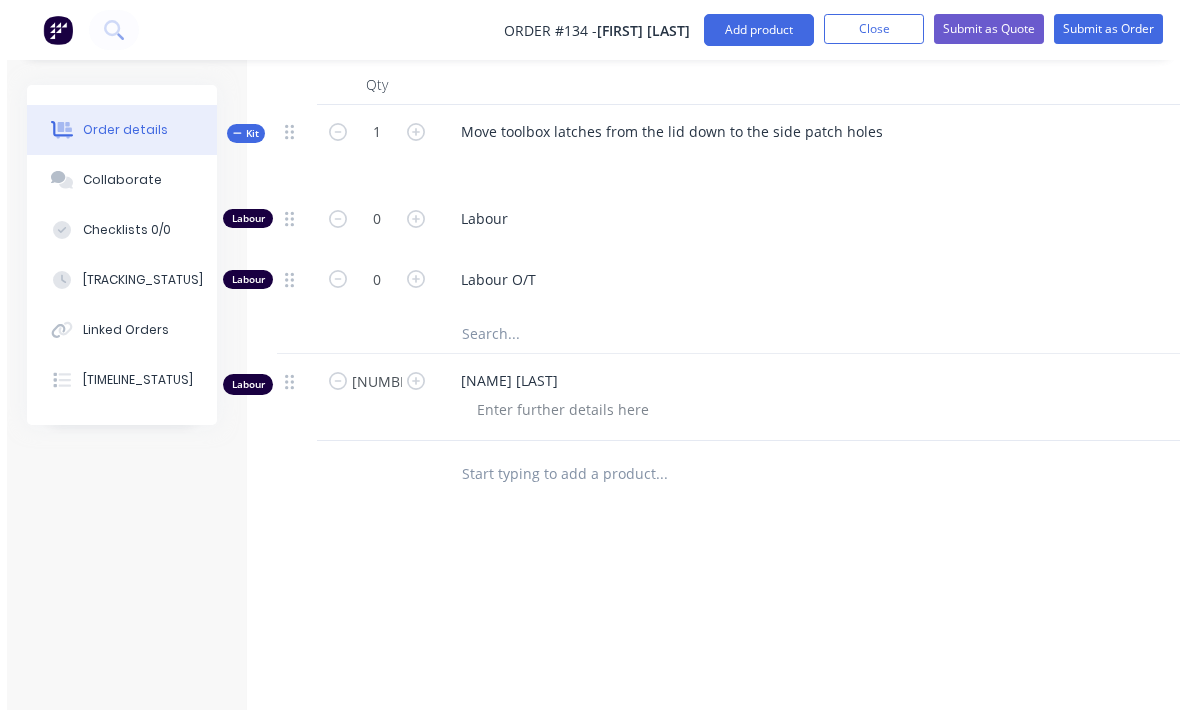 scroll, scrollTop: 654, scrollLeft: 0, axis: vertical 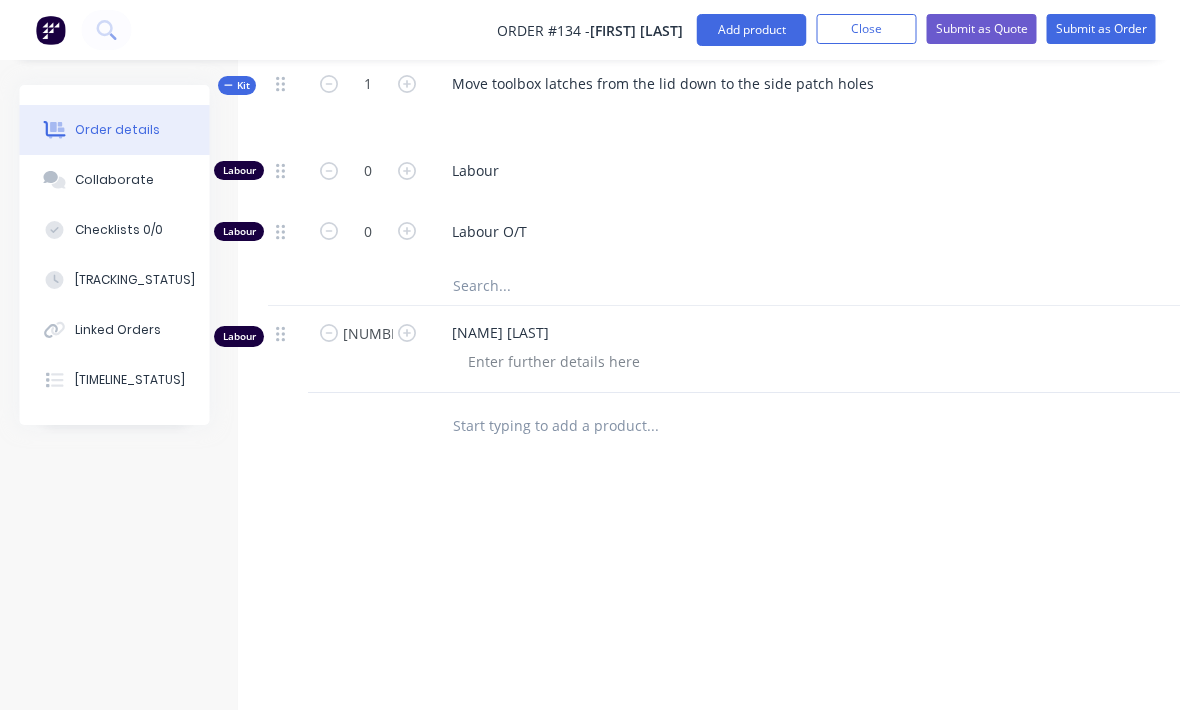 click at bounding box center [330, 84] 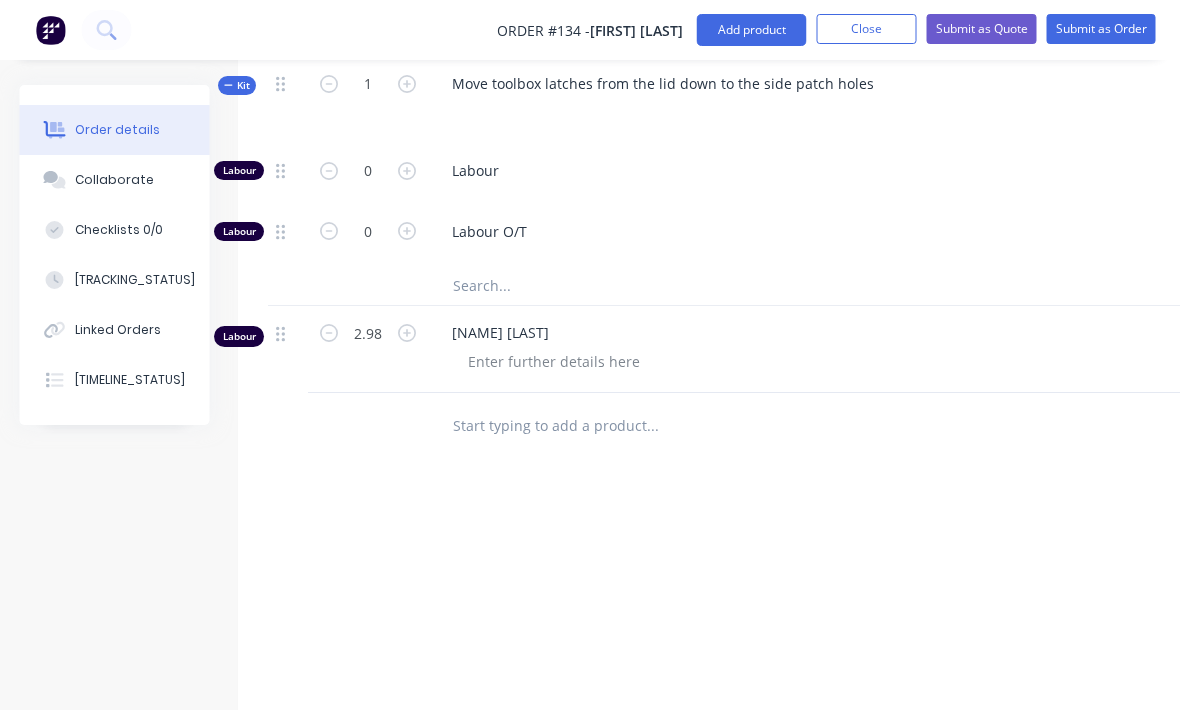 scroll, scrollTop: 675, scrollLeft: 2, axis: both 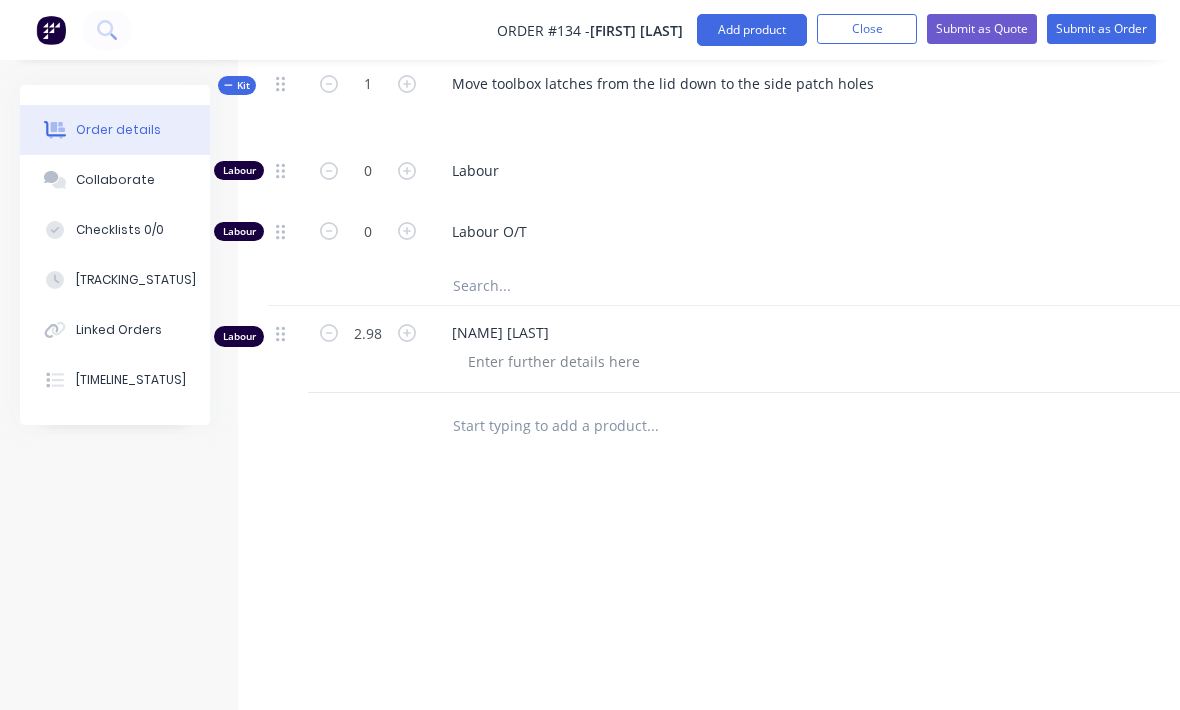 click at bounding box center [329, 84] 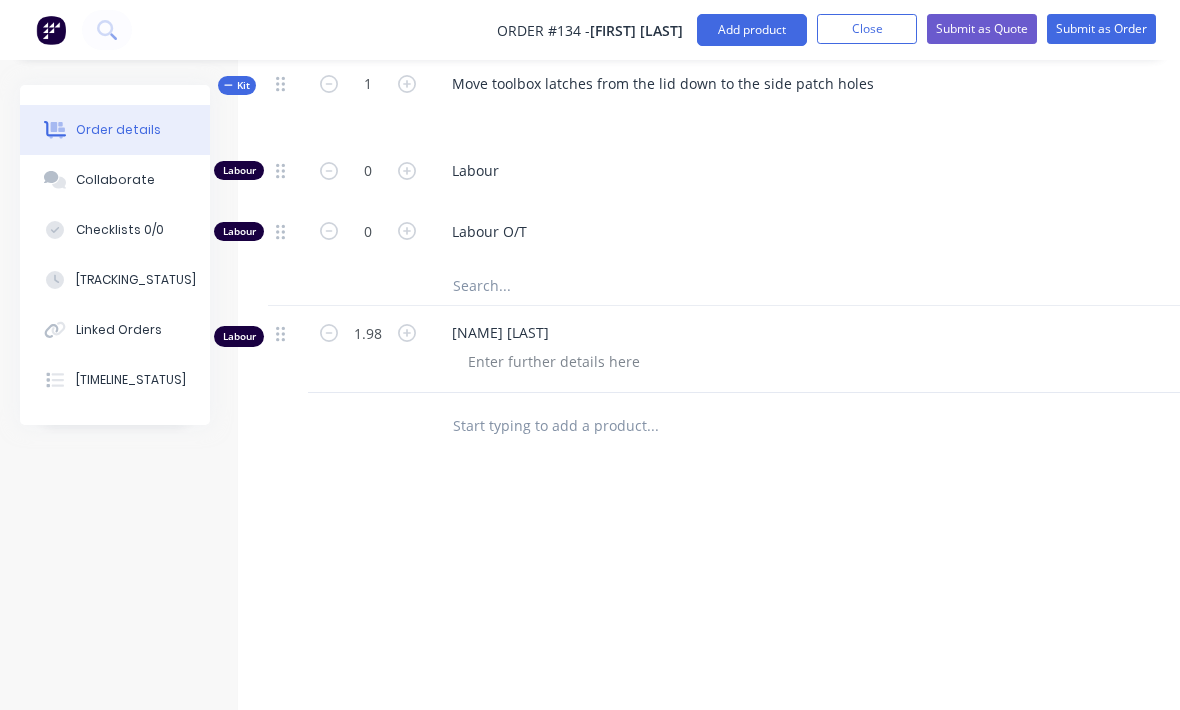 click at bounding box center (407, 84) 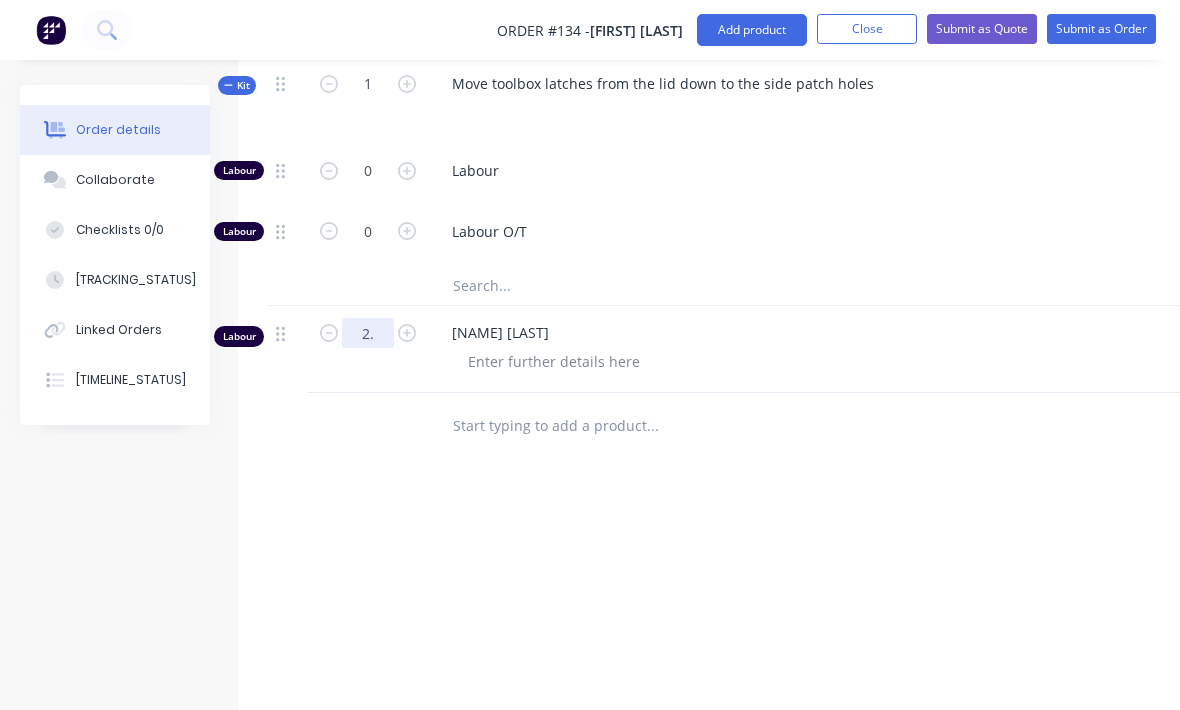 click on "2." at bounding box center (368, 84) 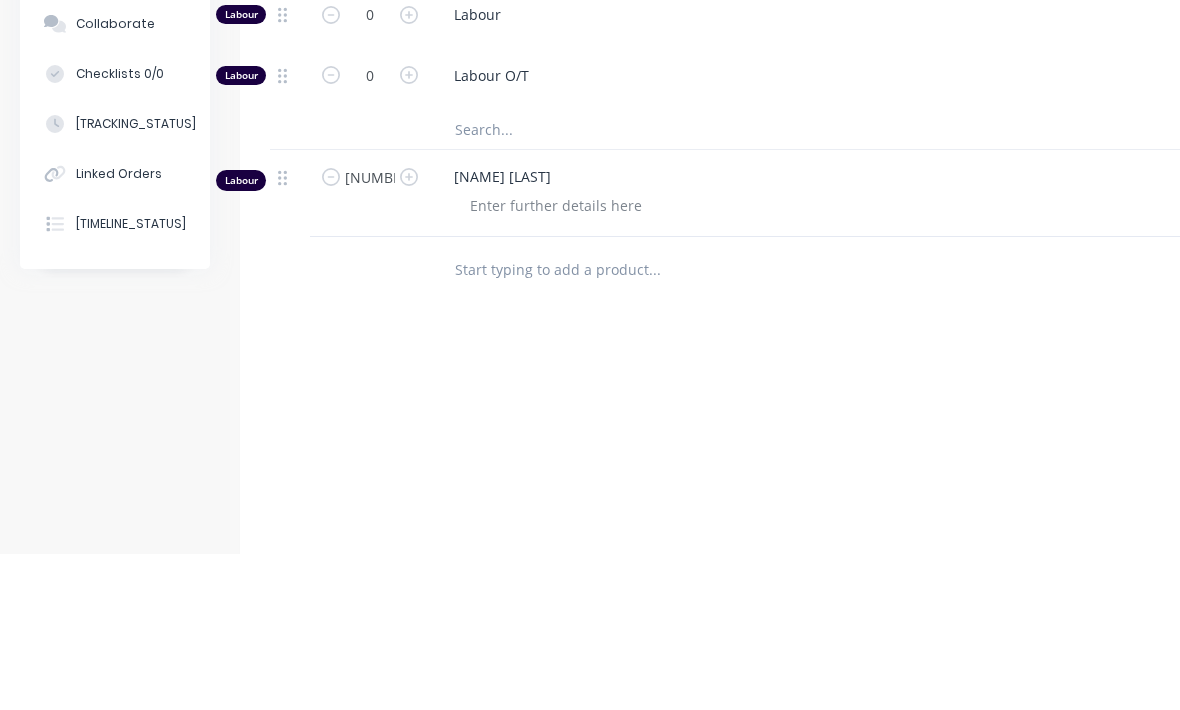 click at bounding box center [654, 425] 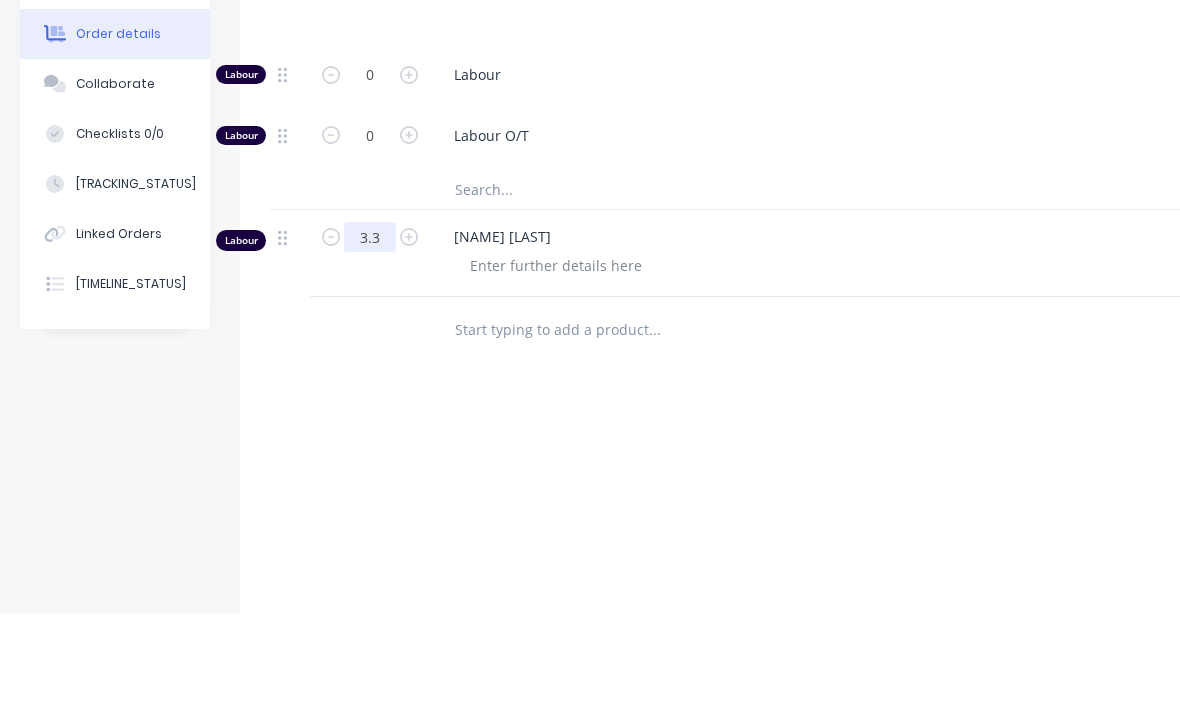 click on "3.3" at bounding box center (370, 84) 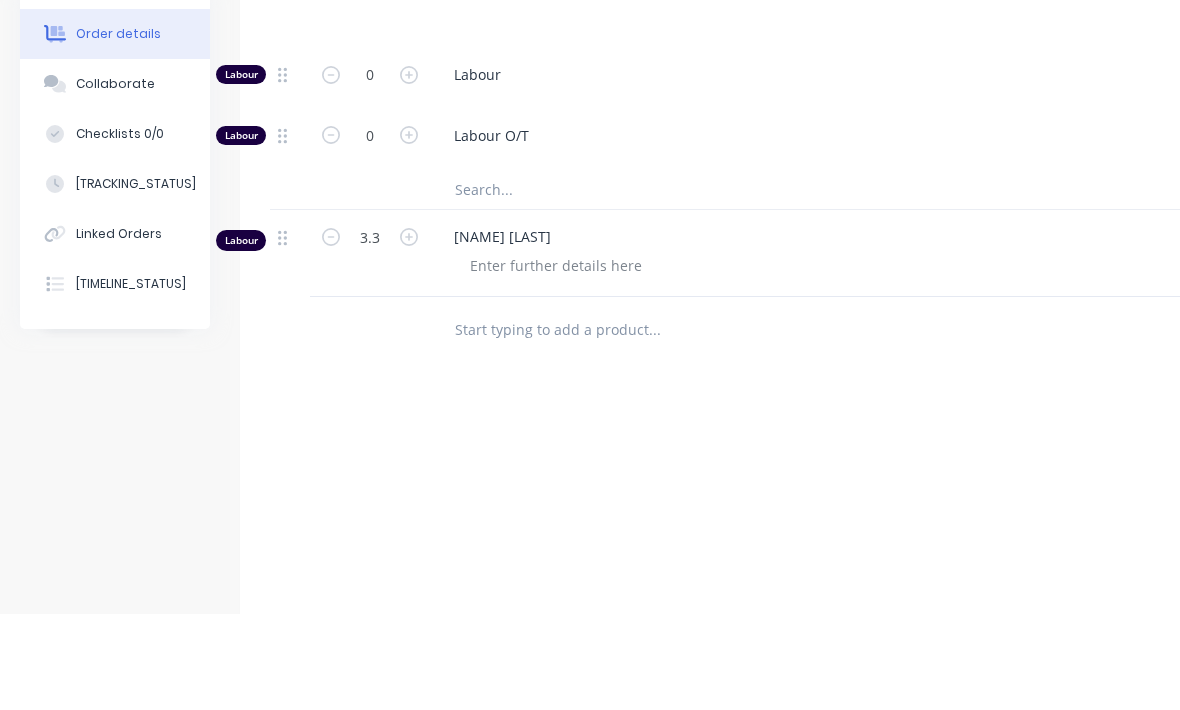 click on "3.3" at bounding box center (370, 100) 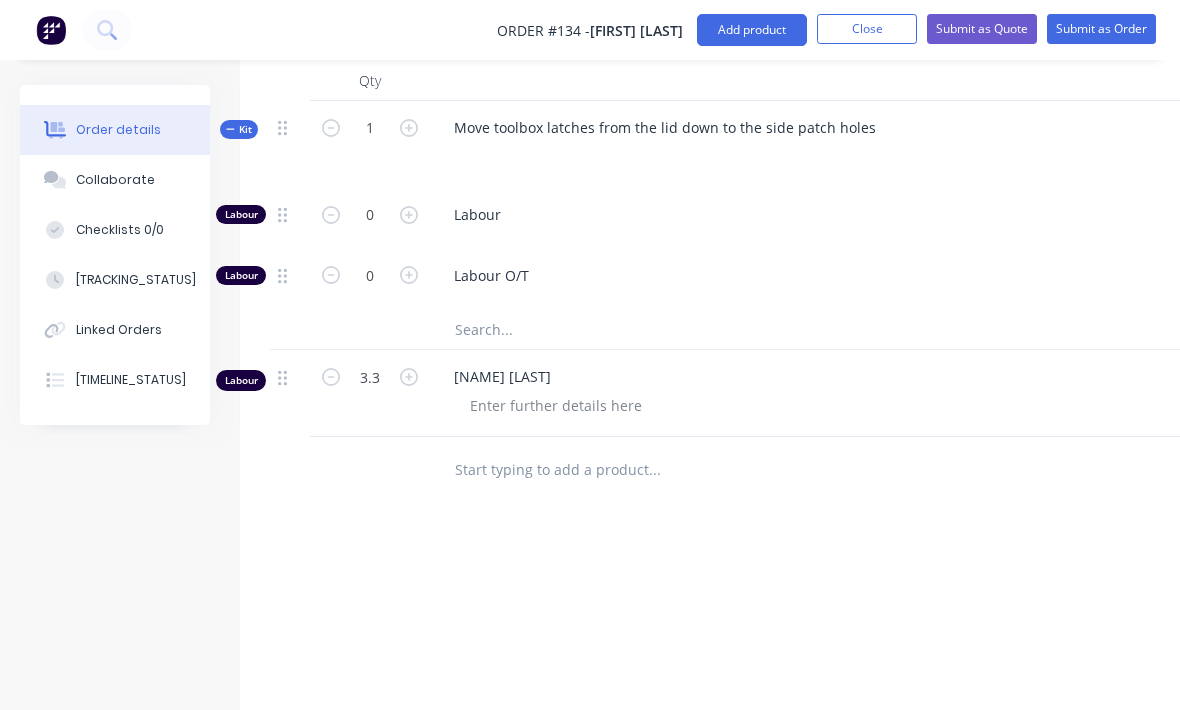 scroll, scrollTop: 630, scrollLeft: 0, axis: vertical 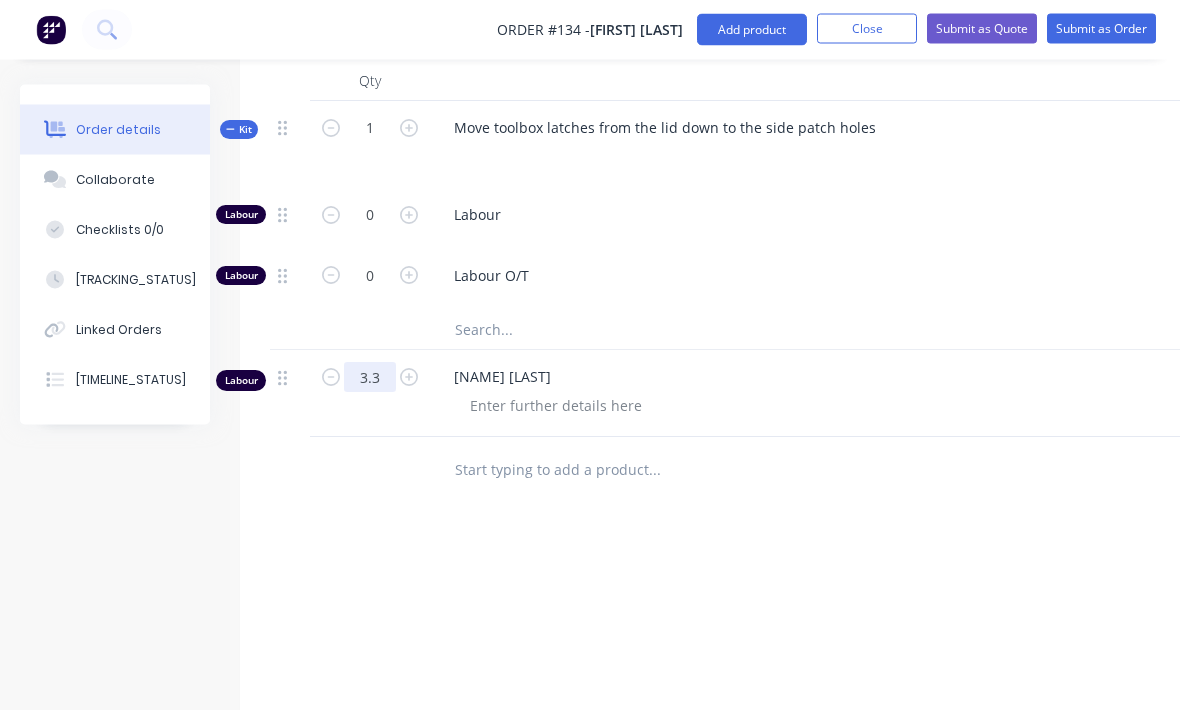 click on "3.3" at bounding box center (370, 129) 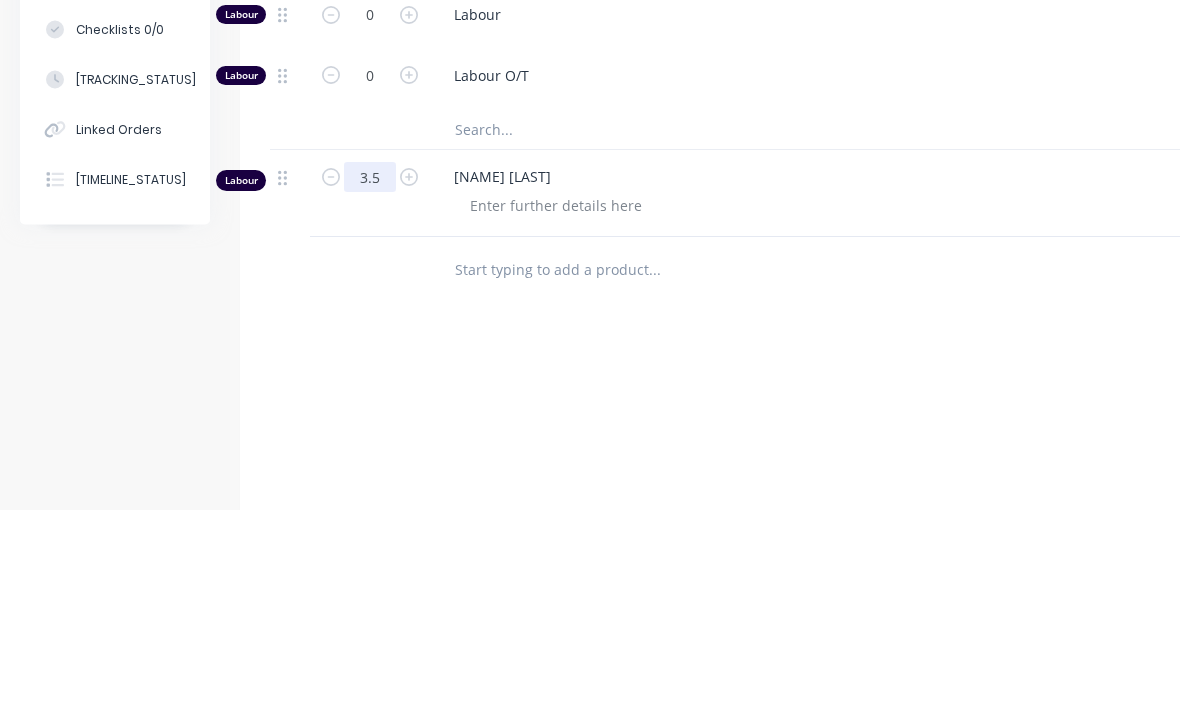 type on "3.5" 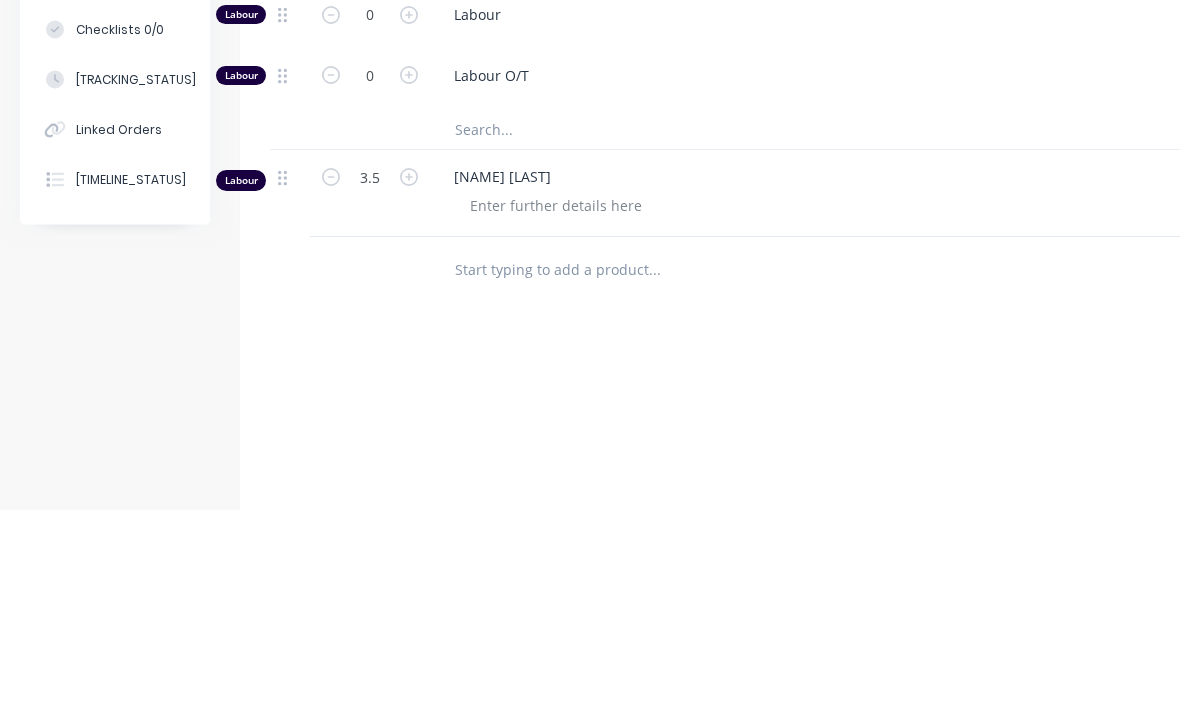 click at bounding box center (290, 145) 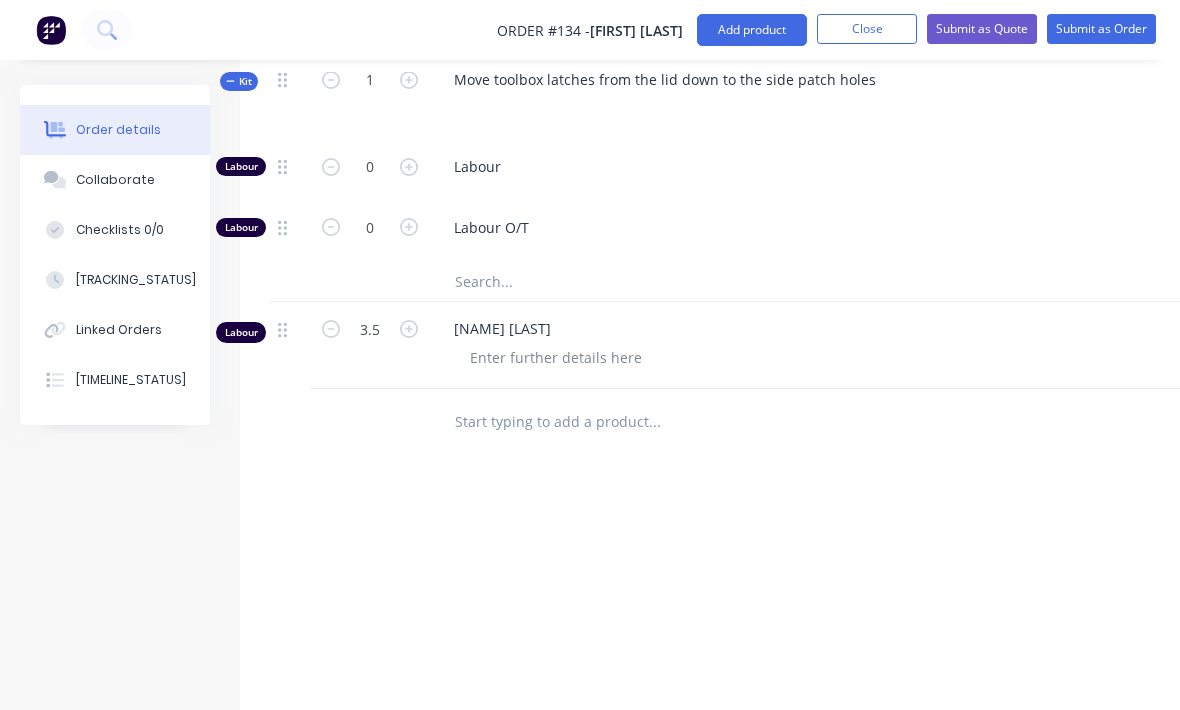 scroll, scrollTop: 640, scrollLeft: 0, axis: vertical 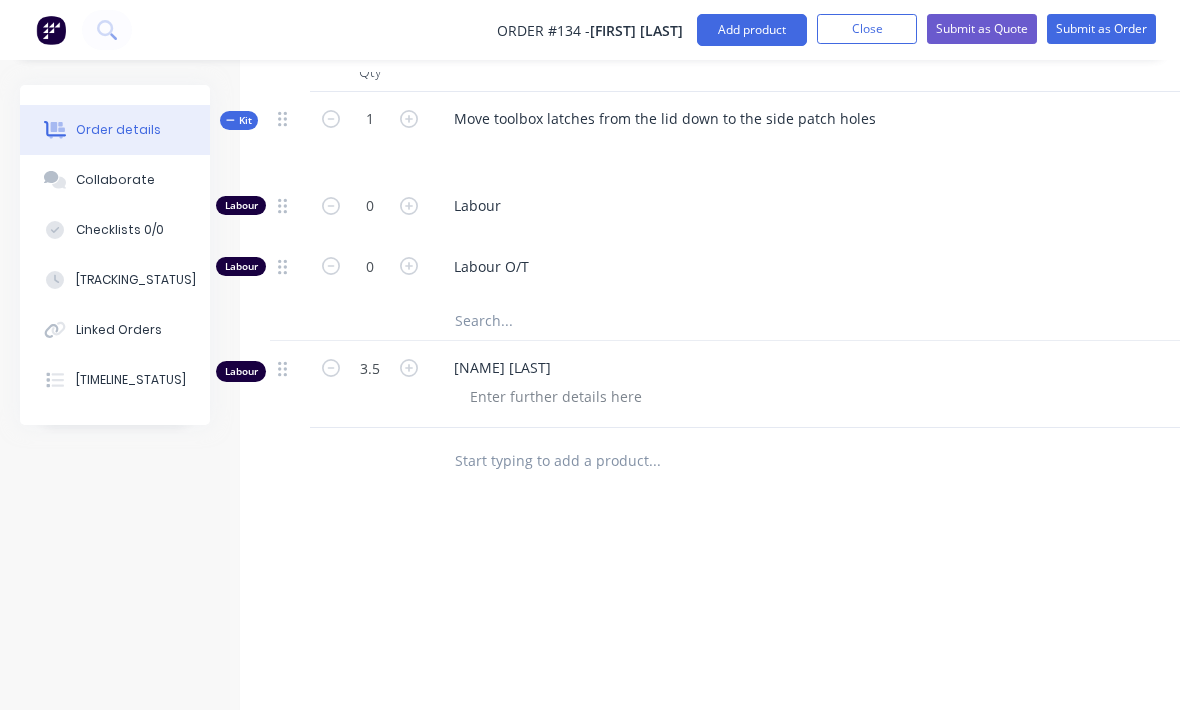 click at bounding box center (654, 460) 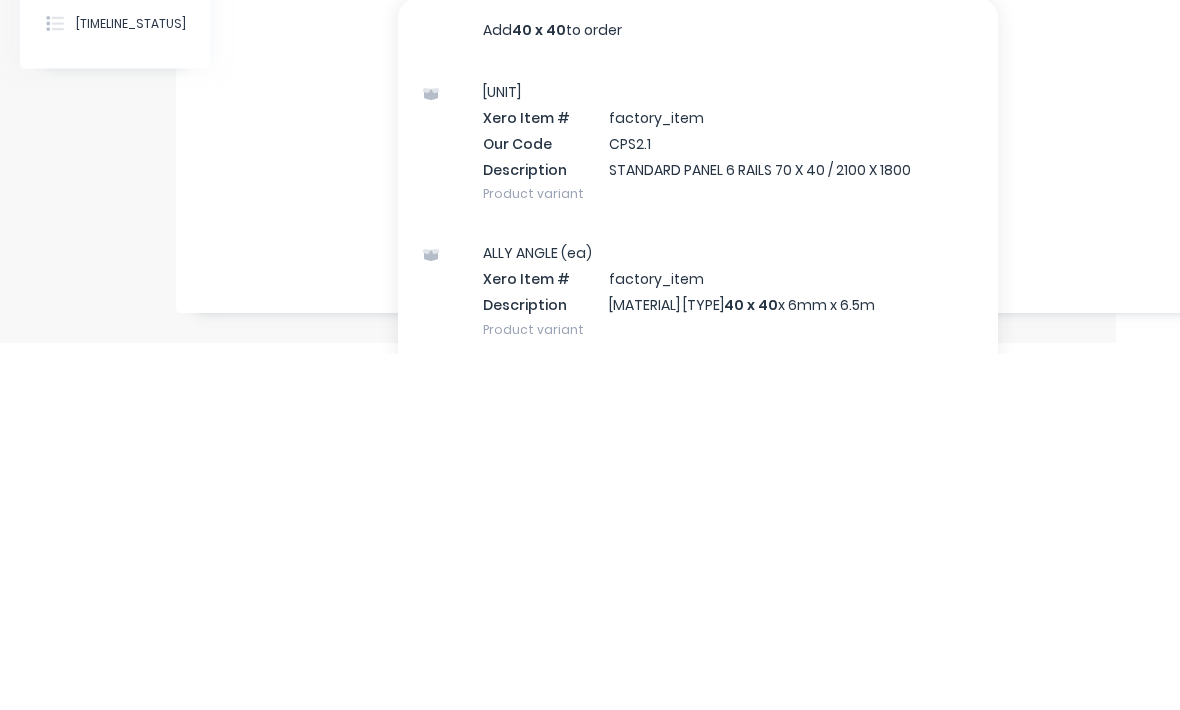 scroll, scrollTop: 793, scrollLeft: 64, axis: both 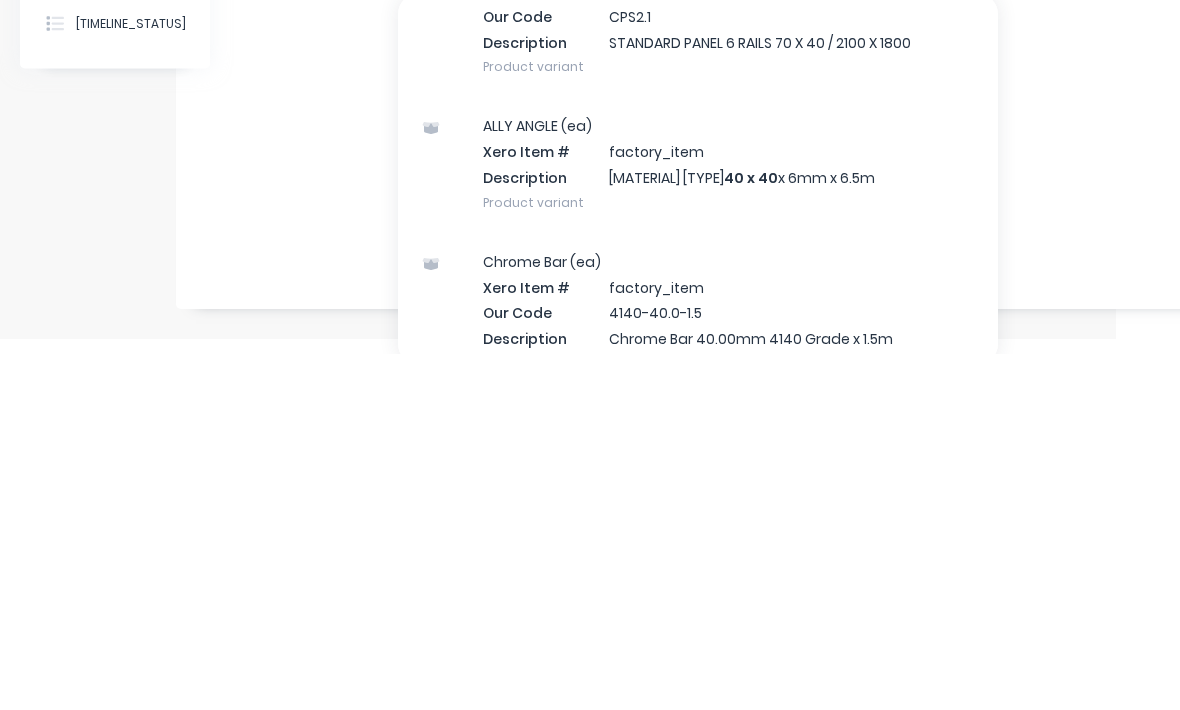 type on "40 x 40" 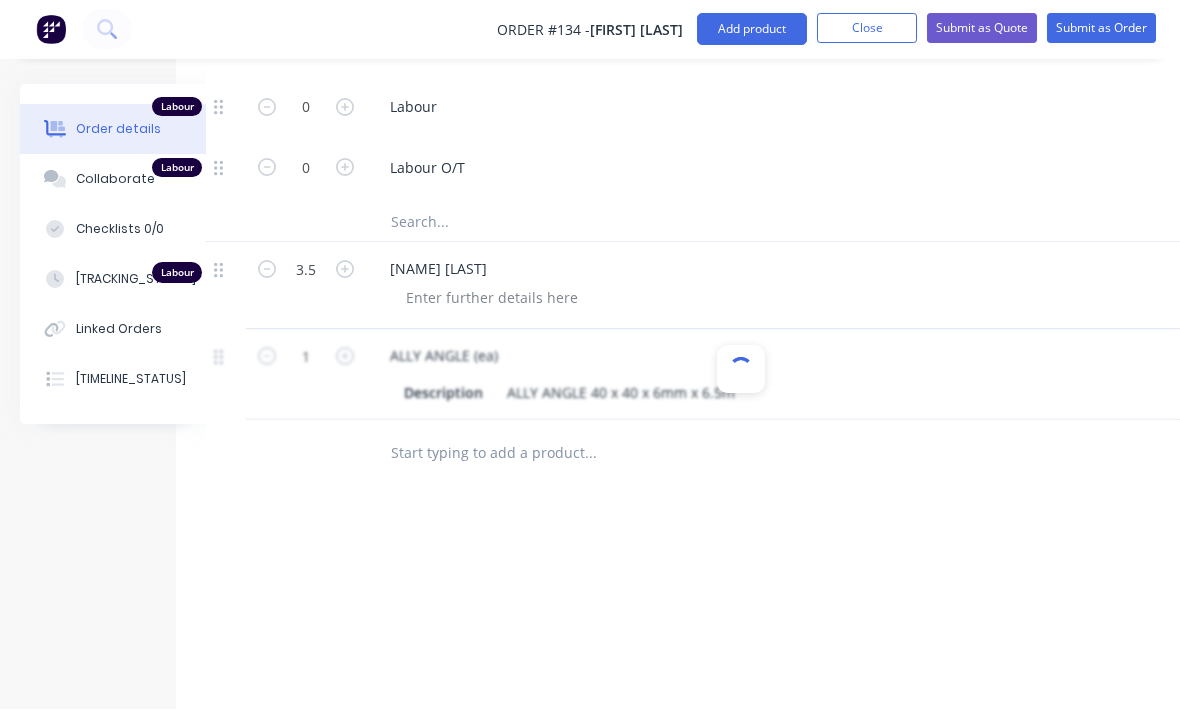 scroll, scrollTop: 739, scrollLeft: 64, axis: both 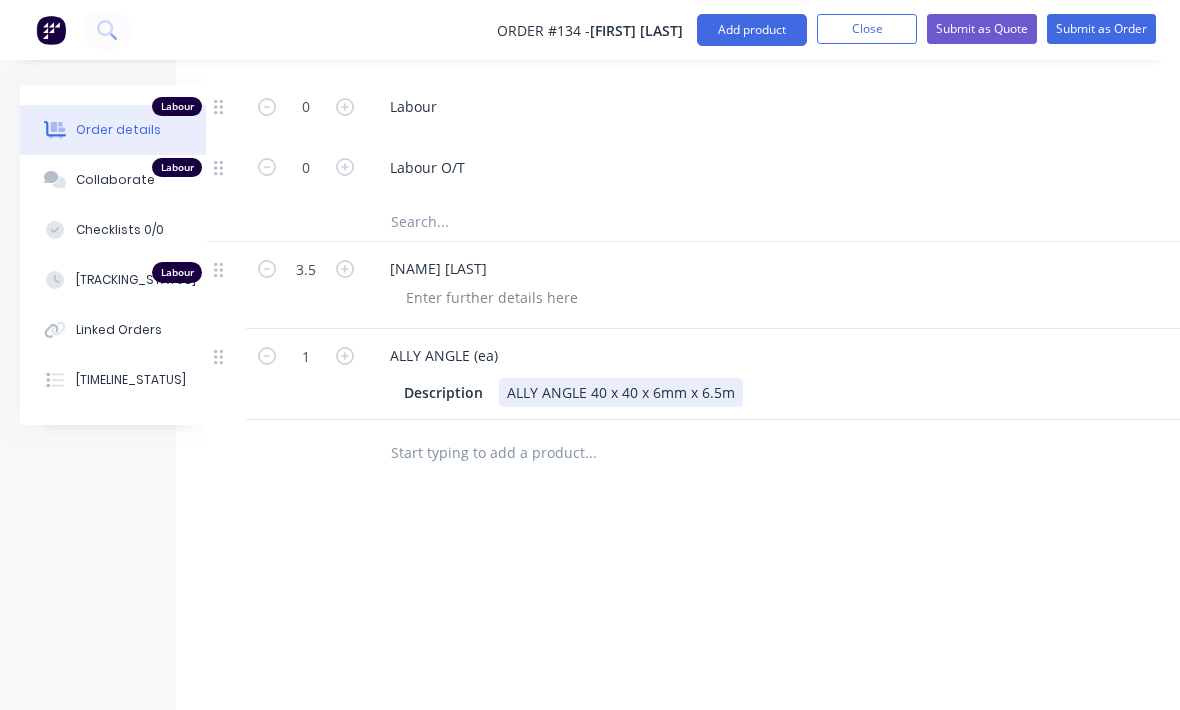 click on "ALLY ANGLE 40 x 40 x 6mm x 6.5m" at bounding box center (621, 392) 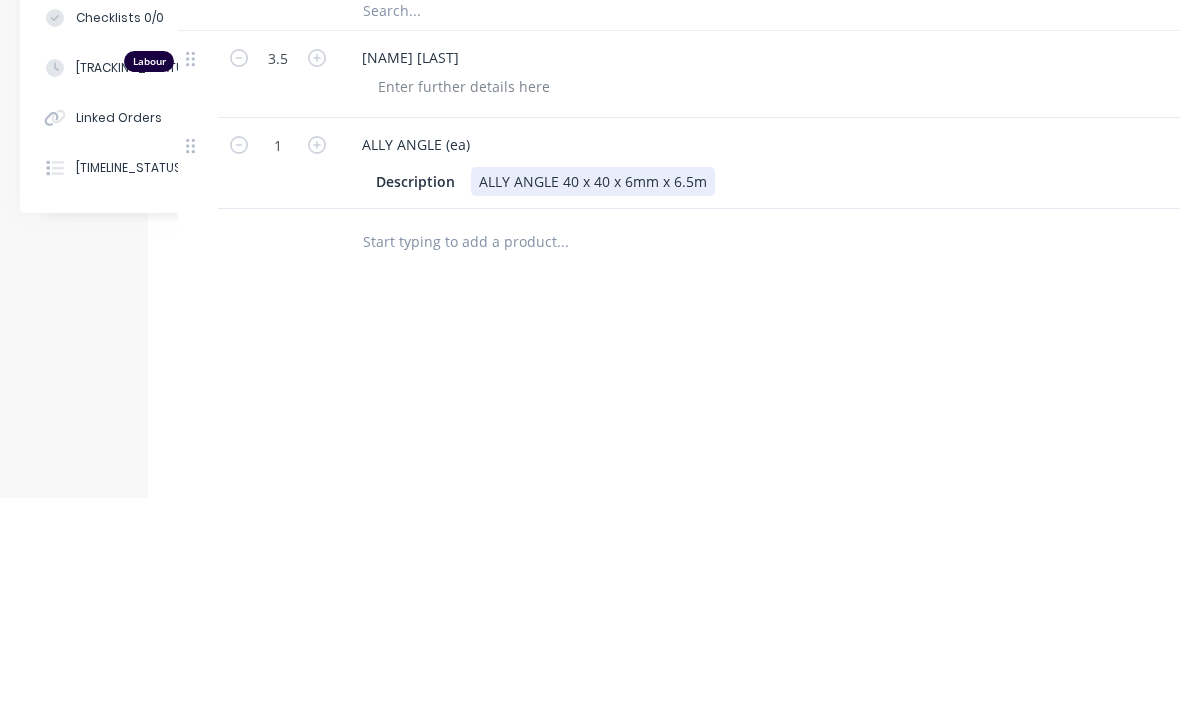 scroll, scrollTop: 738, scrollLeft: 93, axis: both 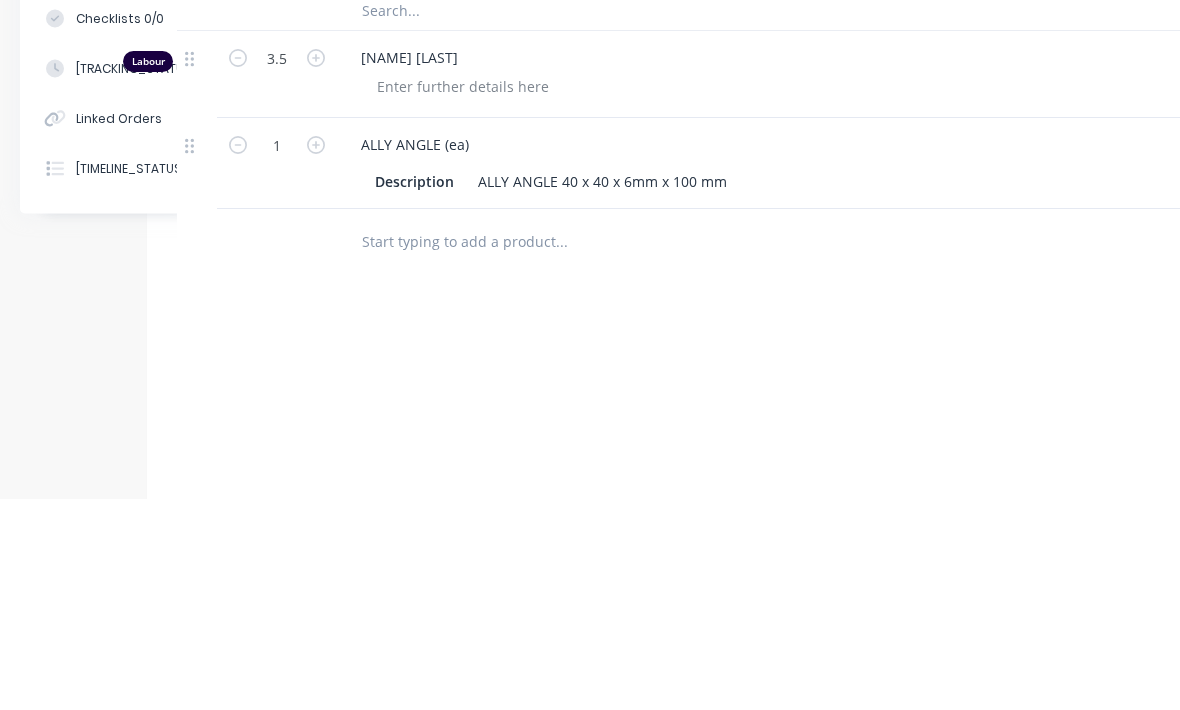 click on "Drawings Add drawing   Products Add product     Qty  Kit [NUMBER] Move toolbox latches from the lid down to the side patch holes   Labour $[PRICE] Labour    Labour $[PRICE] Labour O/T    Labour [NUMBER] [NAME]   [NUMBER] [MATERIAL] [TYPE] (ea) Description [MATERIAL] [TYPE] [SIZE] x [SIZE] x [SIZE]mm x [LENGTH]   Labour $[PRICE] Sub total $[PRICE] Margin $[PRICE]  ( [PERCENTAGE] %) Tax $[PRICE] Total $[PRICE]" at bounding box center (712, 311) 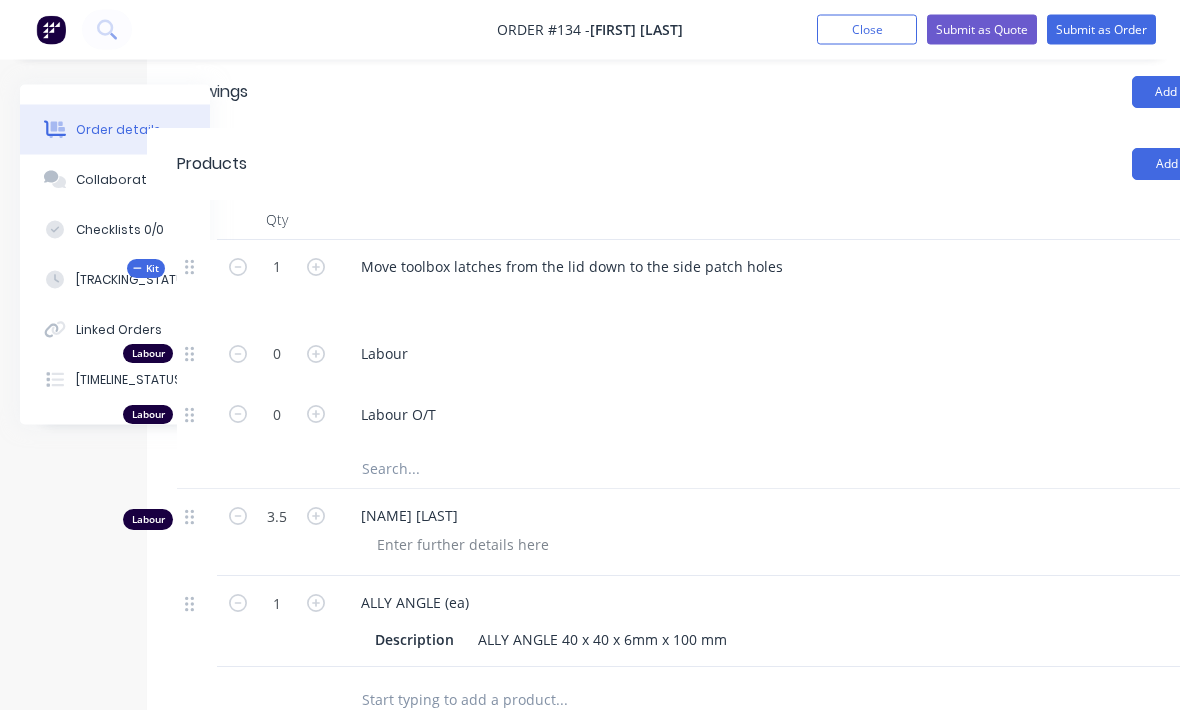 click on "Submit as Order" at bounding box center (1101, 30) 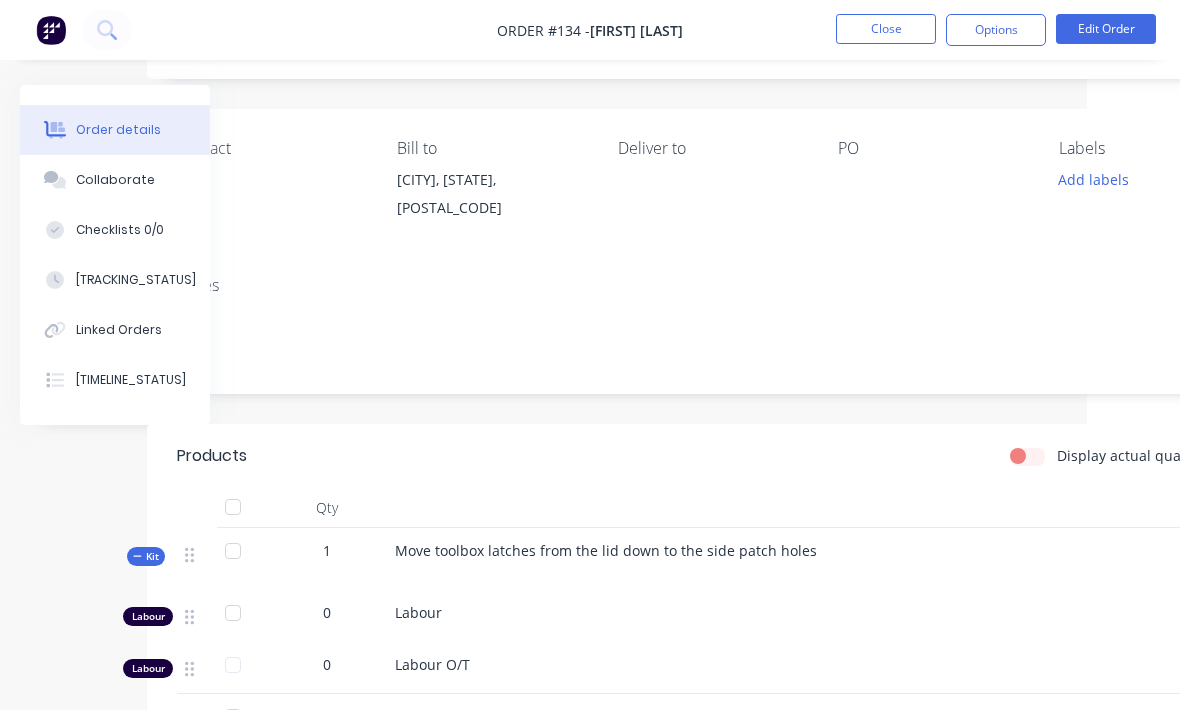 scroll, scrollTop: 0, scrollLeft: 93, axis: horizontal 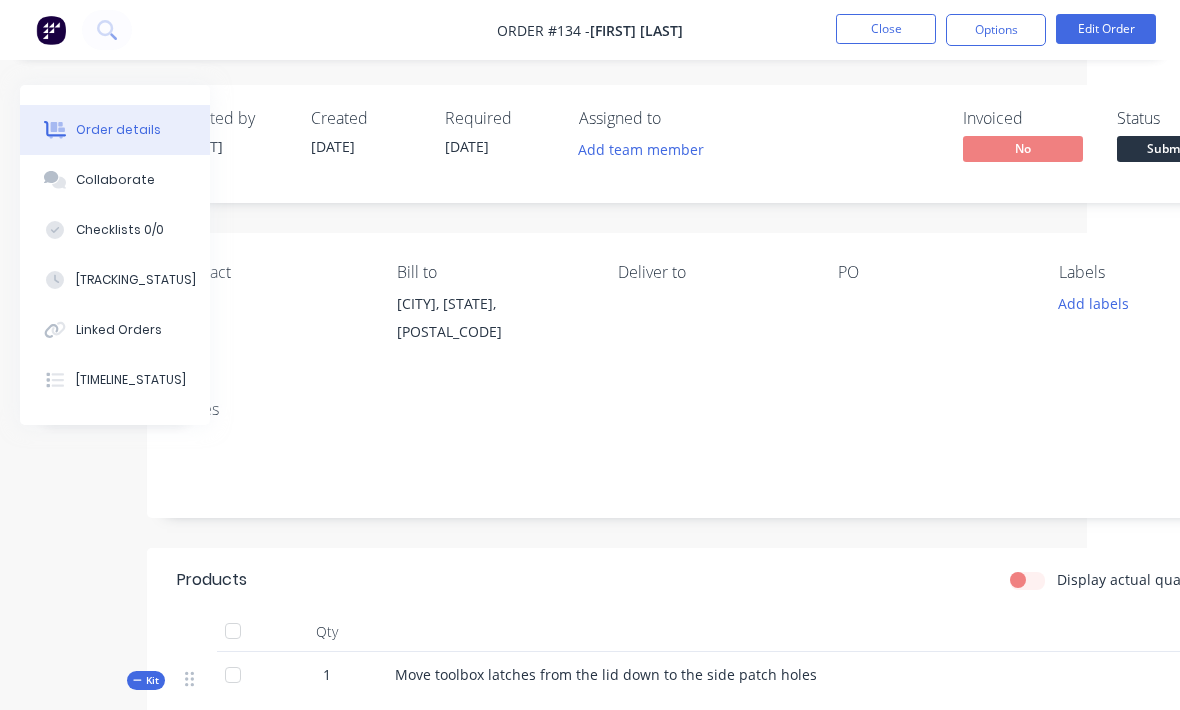 click at bounding box center (51, 30) 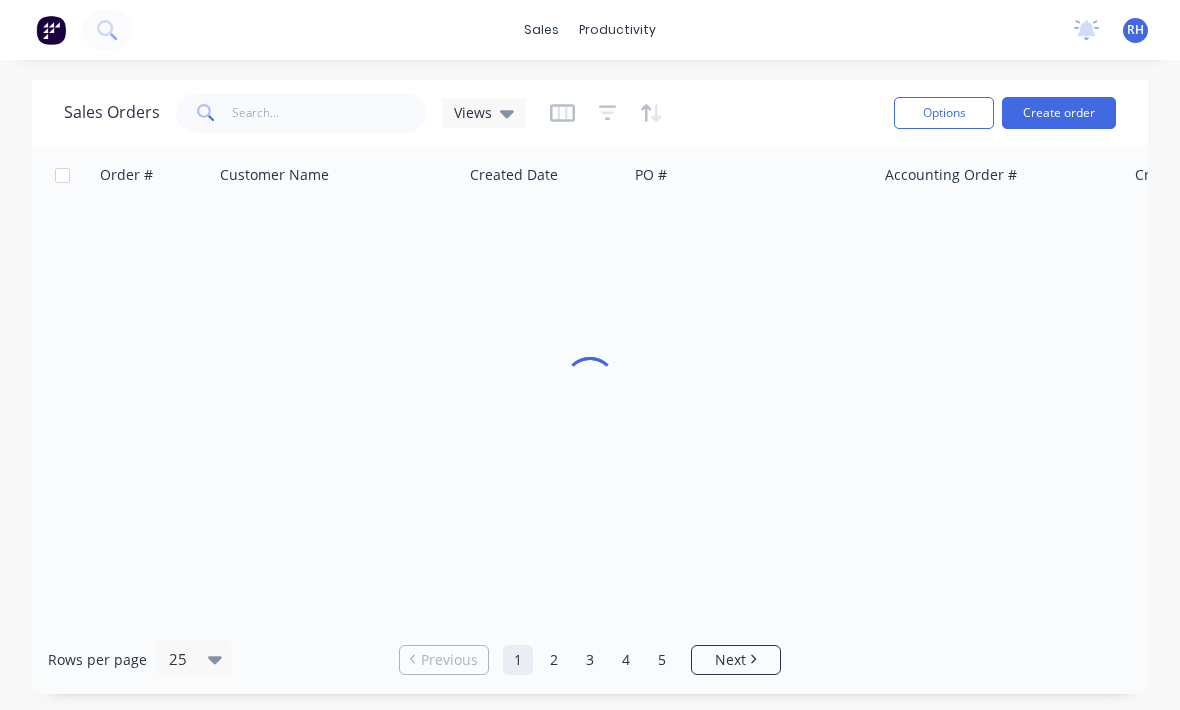 scroll, scrollTop: 0, scrollLeft: 0, axis: both 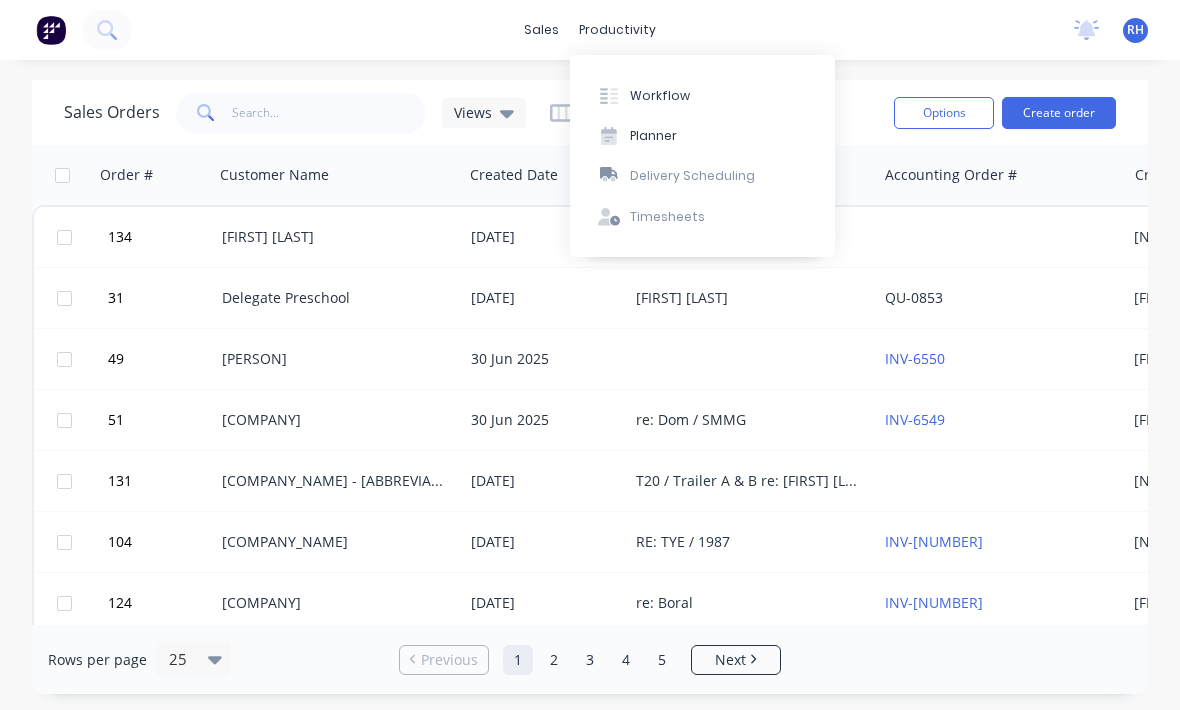 click on "Workflow" at bounding box center [702, 95] 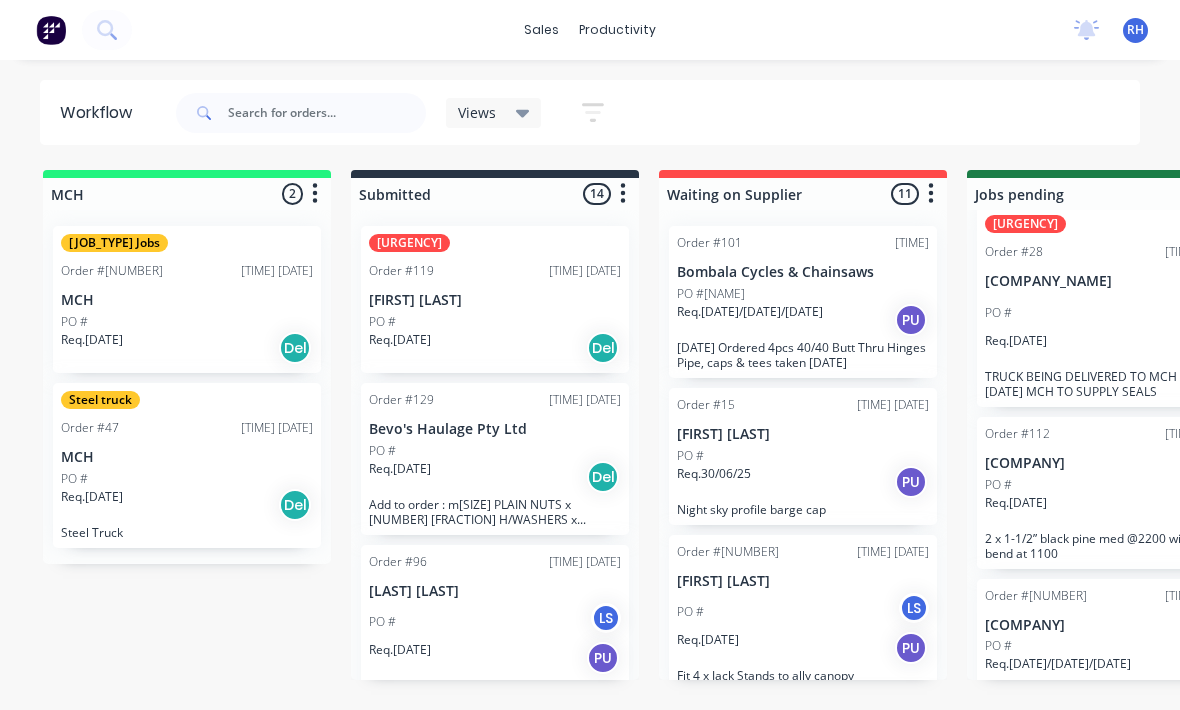 scroll, scrollTop: 18, scrollLeft: 0, axis: vertical 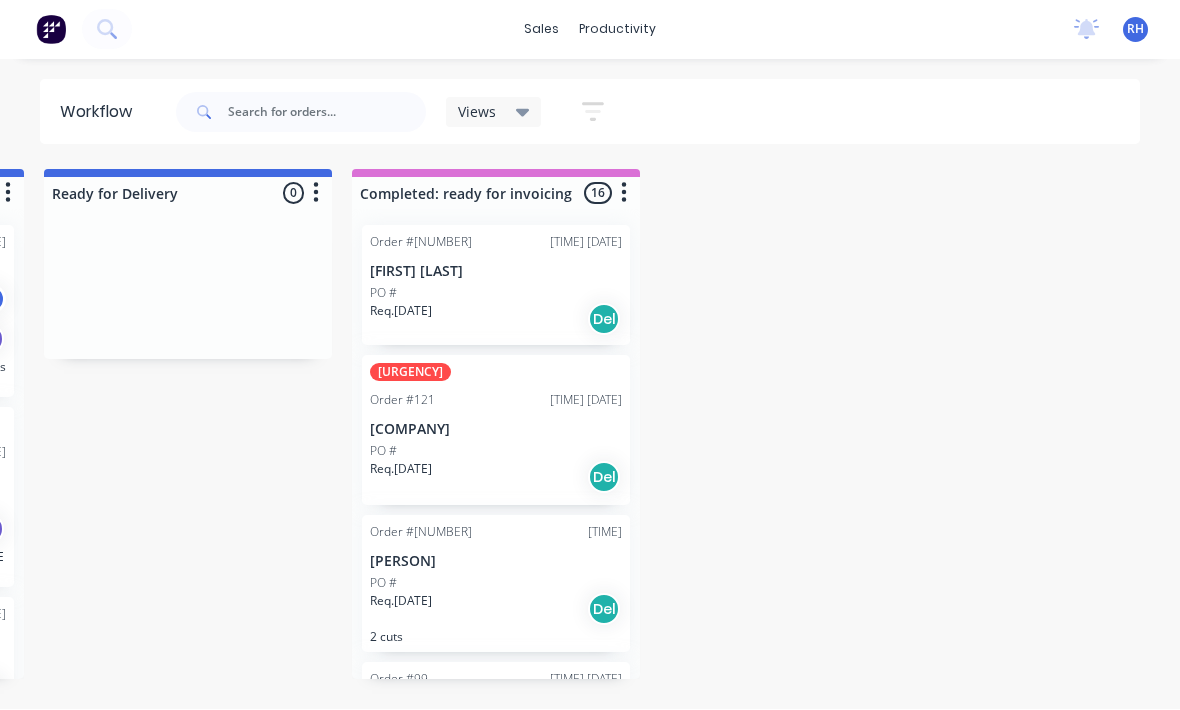 click on "MCH 2 Shed Jobs Order #71 01:27 PM 02/07/25 MCH PO # Req. 02/07/25 Del Steel truck  Order #47 10:52 AM 27/06/25 MCH PO # Req. 27/06/25 Del Steel Truck Submitted 13 Urgent Order #119 02:02 PM 08/07/25 Owen Henderson - Pro Harvesting PO # Req. 08/07/25 Del Order #129 03:54 PM 09/07/25 Bevo's Haulage Pty Ltd PO # Req. 09/07/25 Del Add to order :
m16 PLAIN NUTS X 12
5/8 H/WASHERS X 12 Order #96 11:08 AM 07/07/25 Damien Ventry PO # LS Req. 08/07/25 PU Ally Checkerplate suitable for Dog Cage
1Pc 1425 x 860
2 pc 680 x 685
1pc 570 x 680
1pc 1425 x 690 Order #32 03:30 PM 26/06/25 Imperial Hotel PO # Req. 26/06/25 I Line Kitchen wall behind pizza oven with s/steel. Glue and screw. Re glue/screw loose sheet on wall behind cookers Order #33 03:33 PM 26/06/25 Forestry Corporation NSW PO #00041907 Req. 31/07/25 PU Skin entire bottom half of Komatsu D51 PAT blade with 6mm BIS 80 plate Order #34 03:46 PM 26/06/25 Miralai Partnership PO # Req. 07/07/25 PU Fit new tipper kit to Landcruiser ute ( Check internal notes ) PO # PU" at bounding box center (-503, 425) 